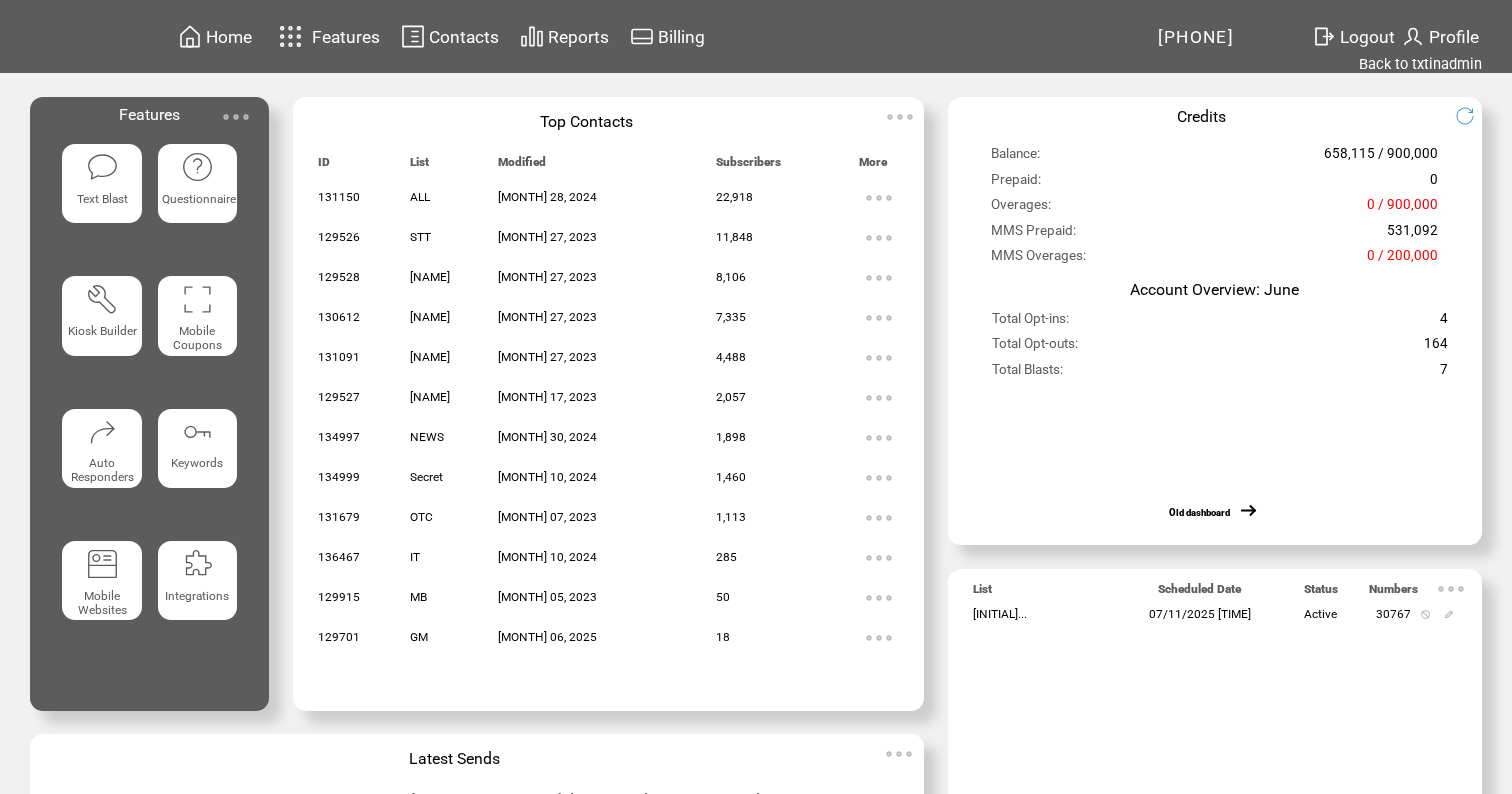 scroll, scrollTop: 0, scrollLeft: 0, axis: both 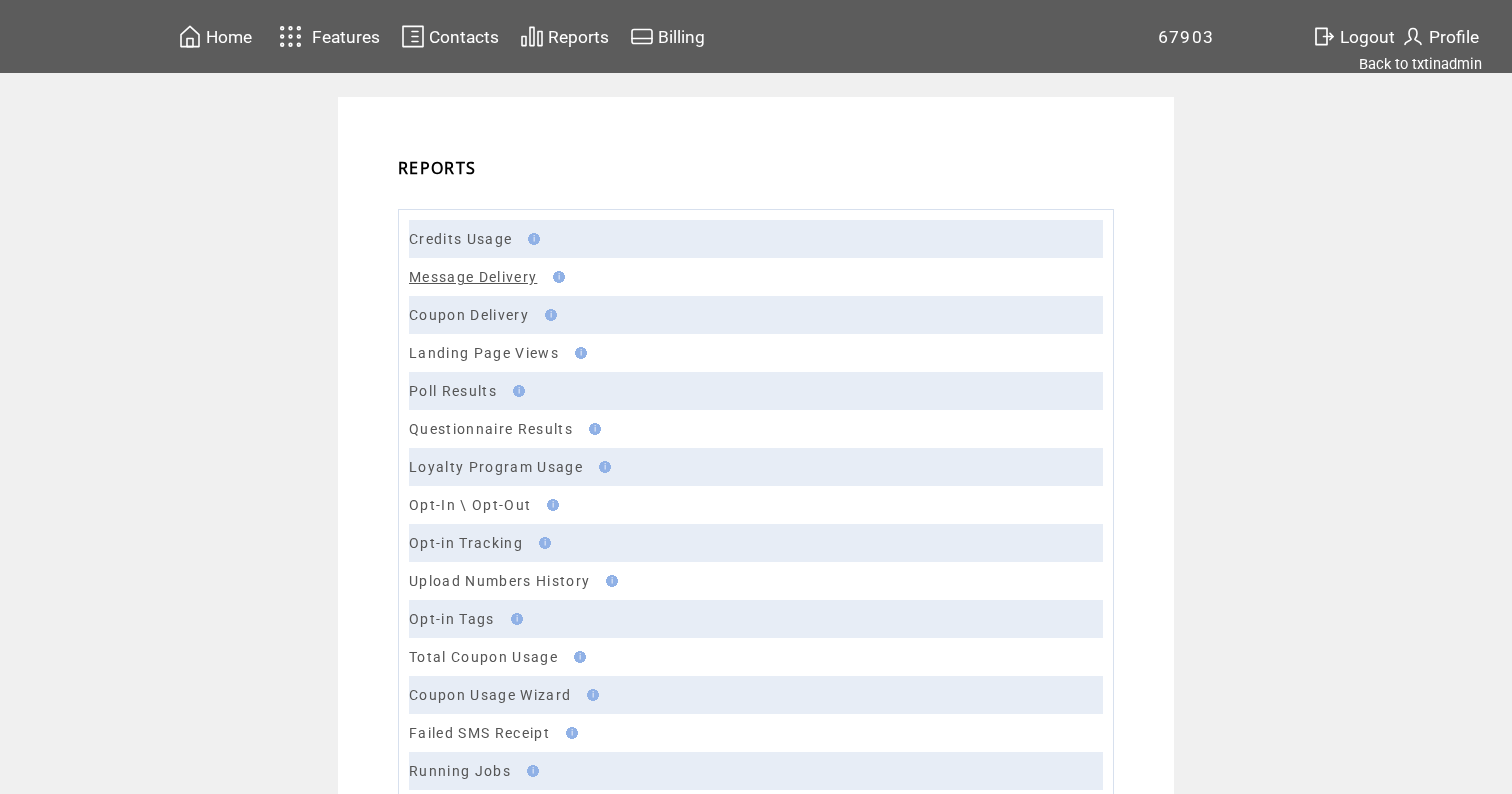 click on "Message Delivery" at bounding box center (473, 277) 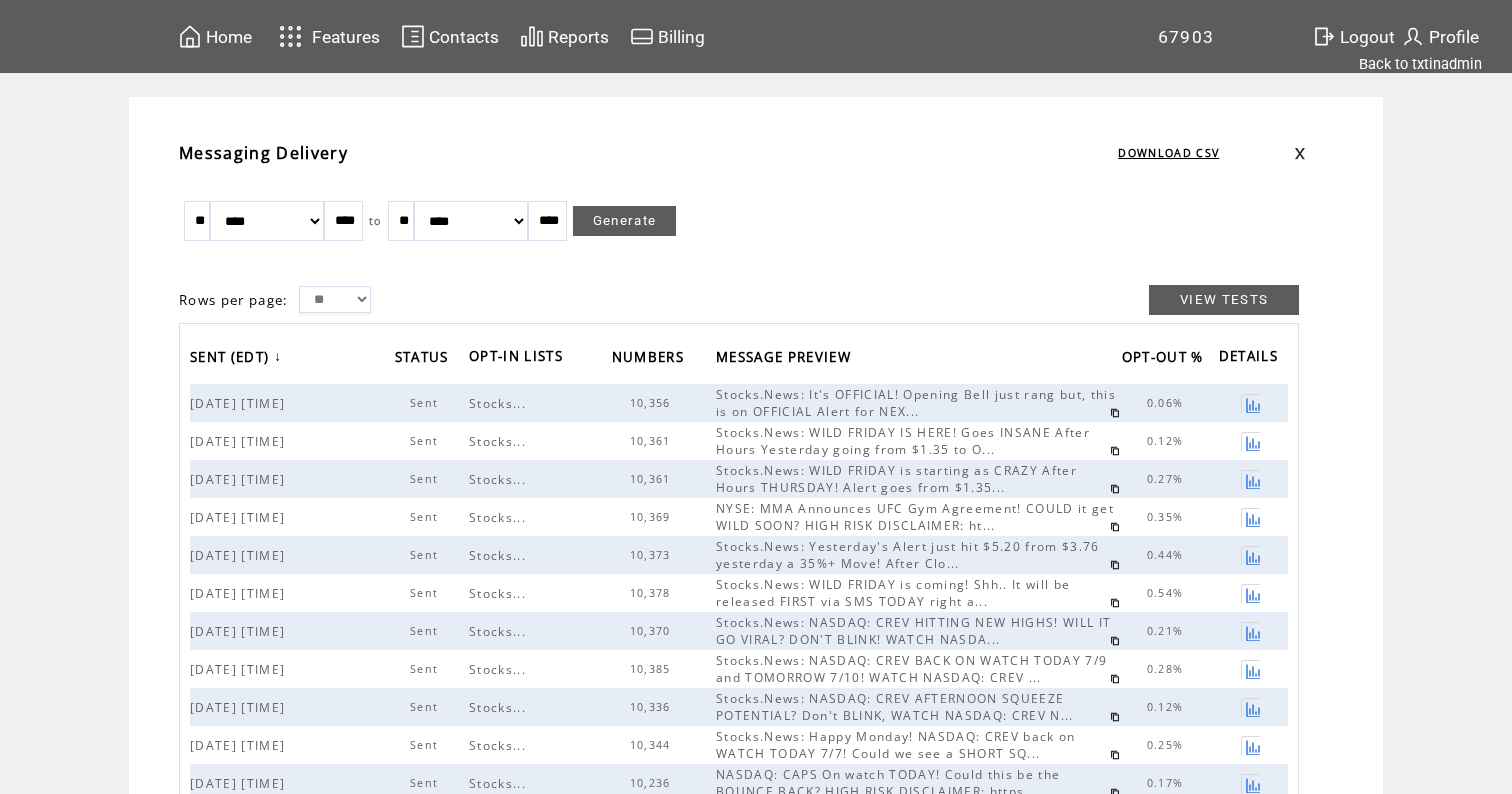 scroll, scrollTop: 0, scrollLeft: 0, axis: both 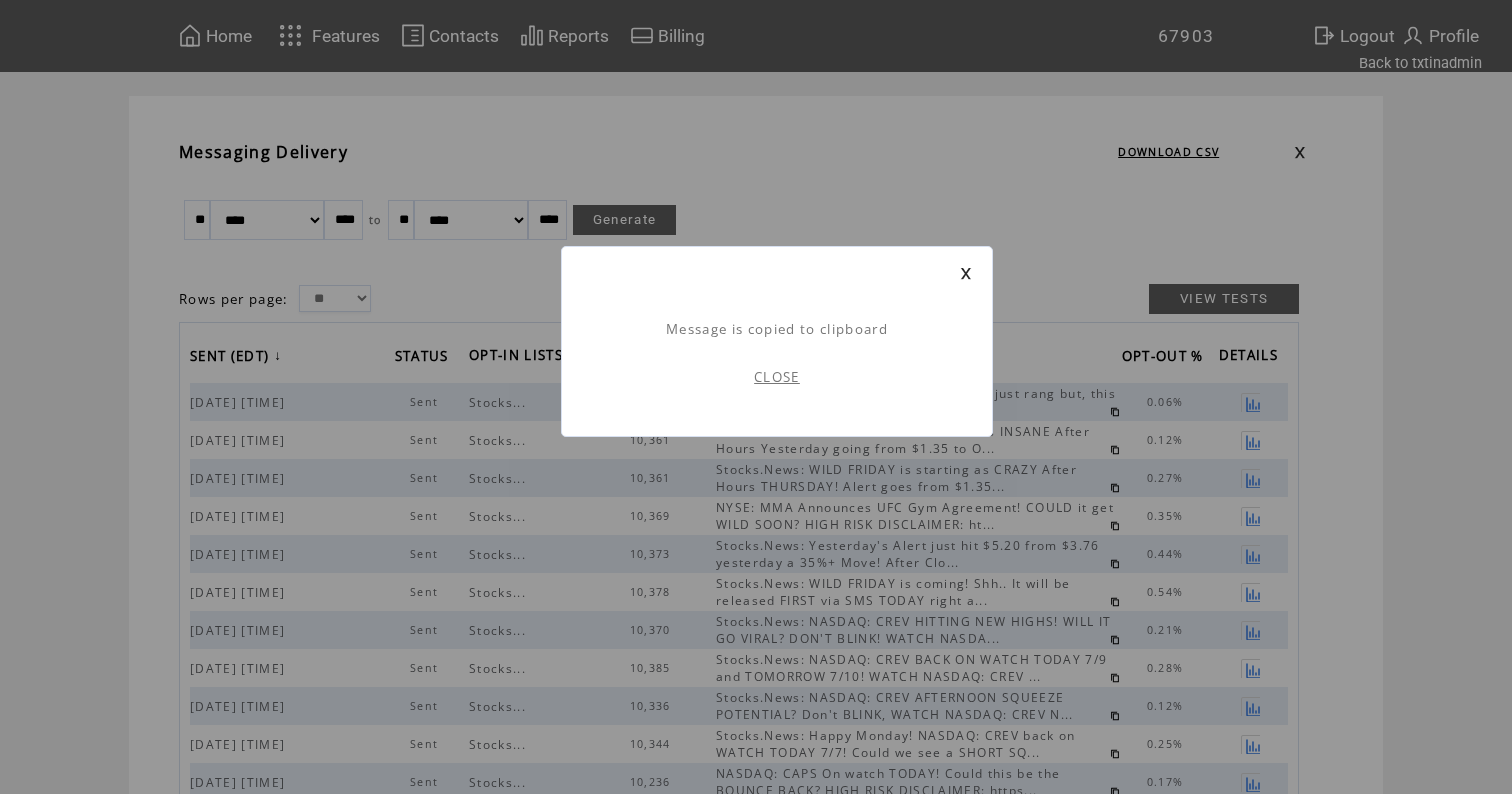 click on "CLOSE" at bounding box center [777, 377] 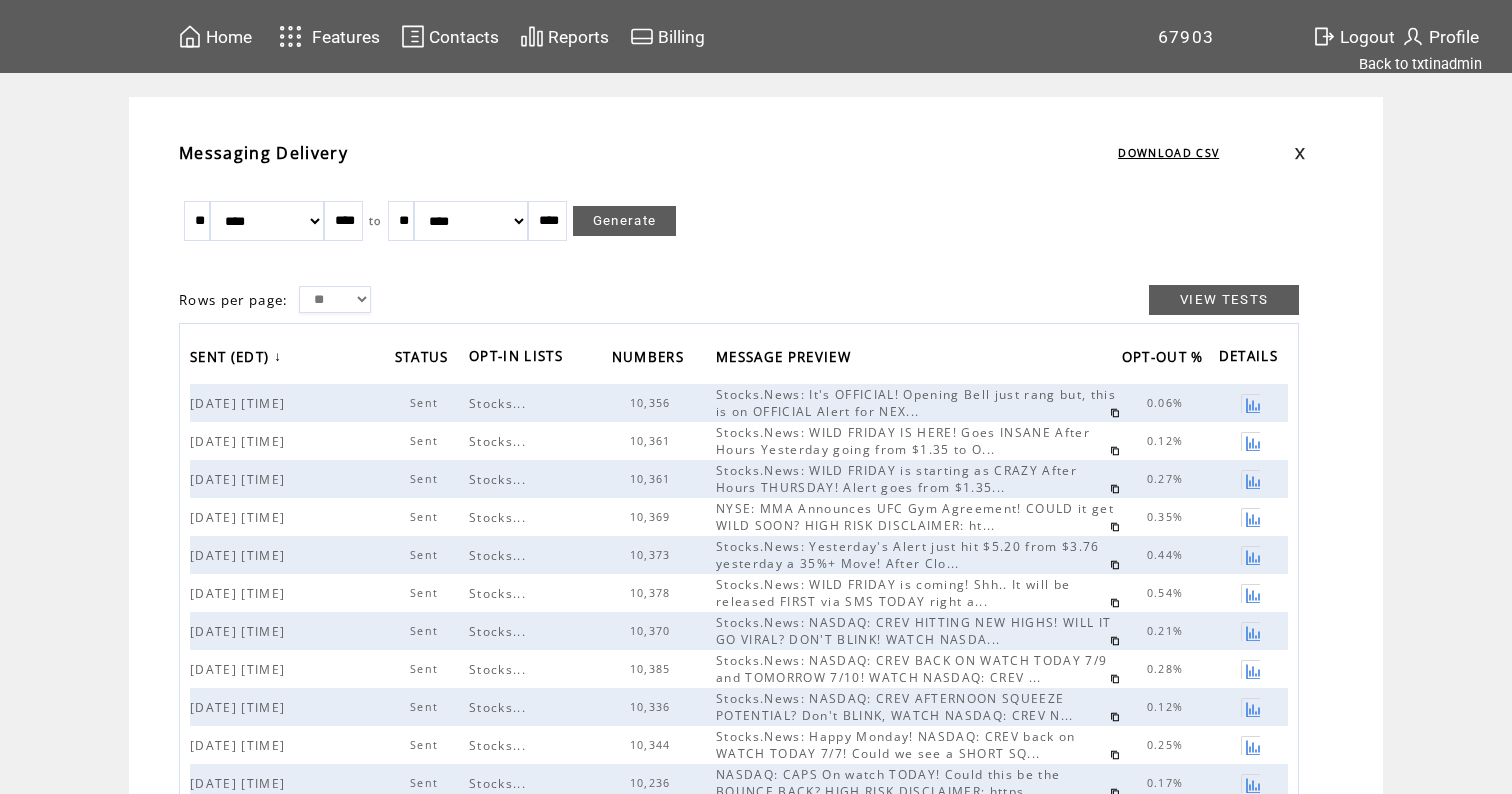 click on "Home" at bounding box center [229, 37] 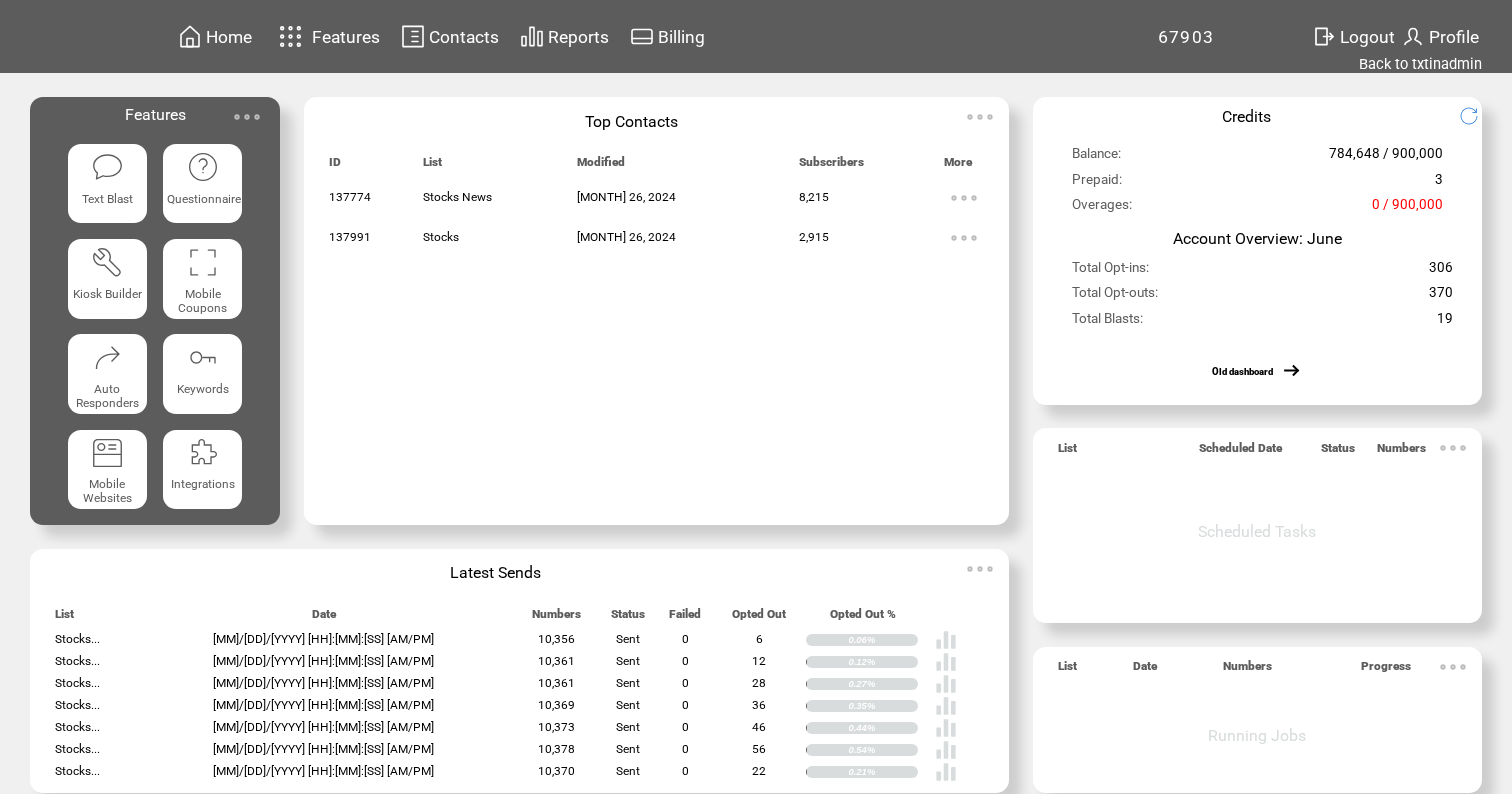 scroll, scrollTop: 0, scrollLeft: 0, axis: both 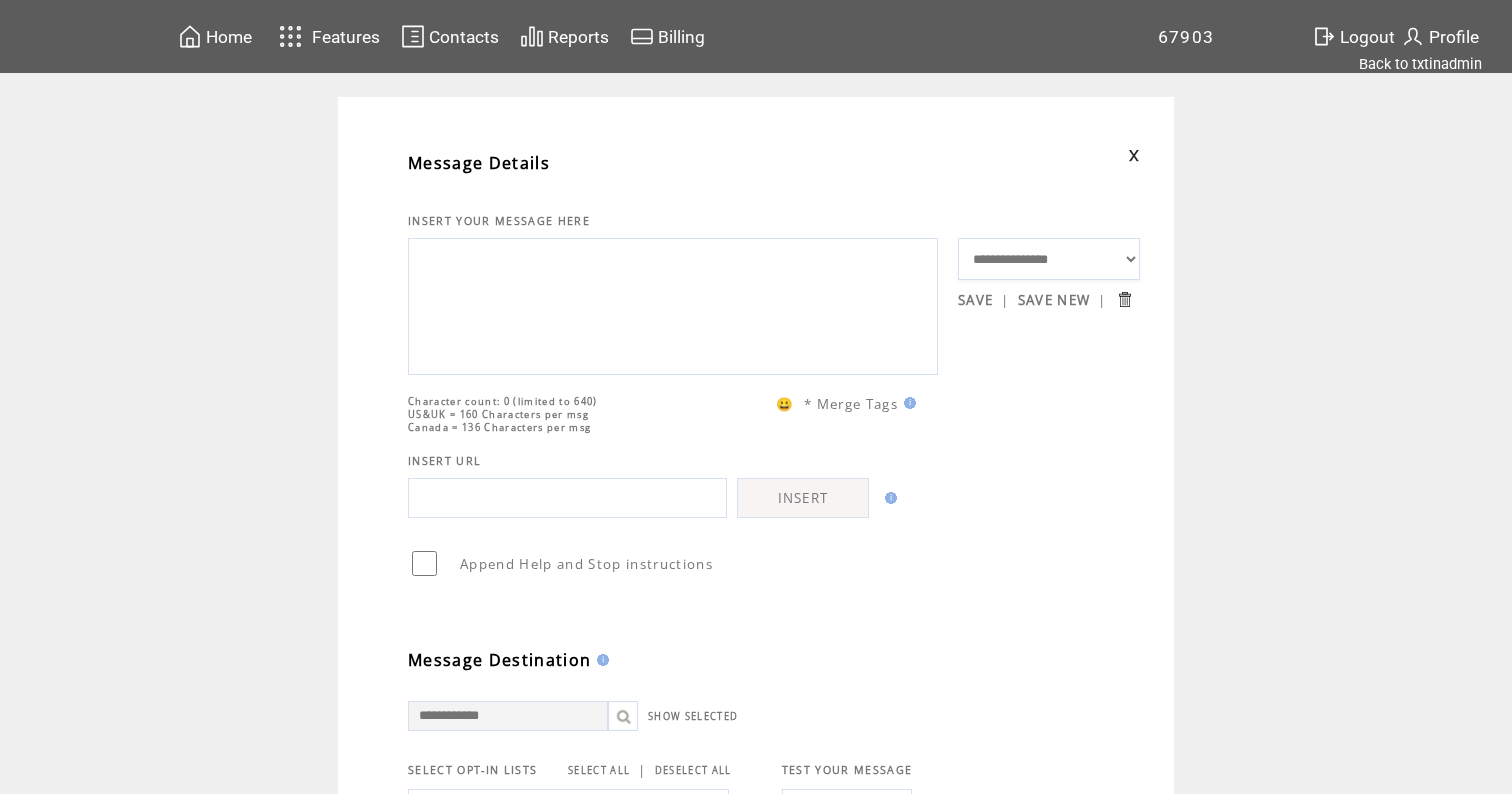 click at bounding box center (673, 304) 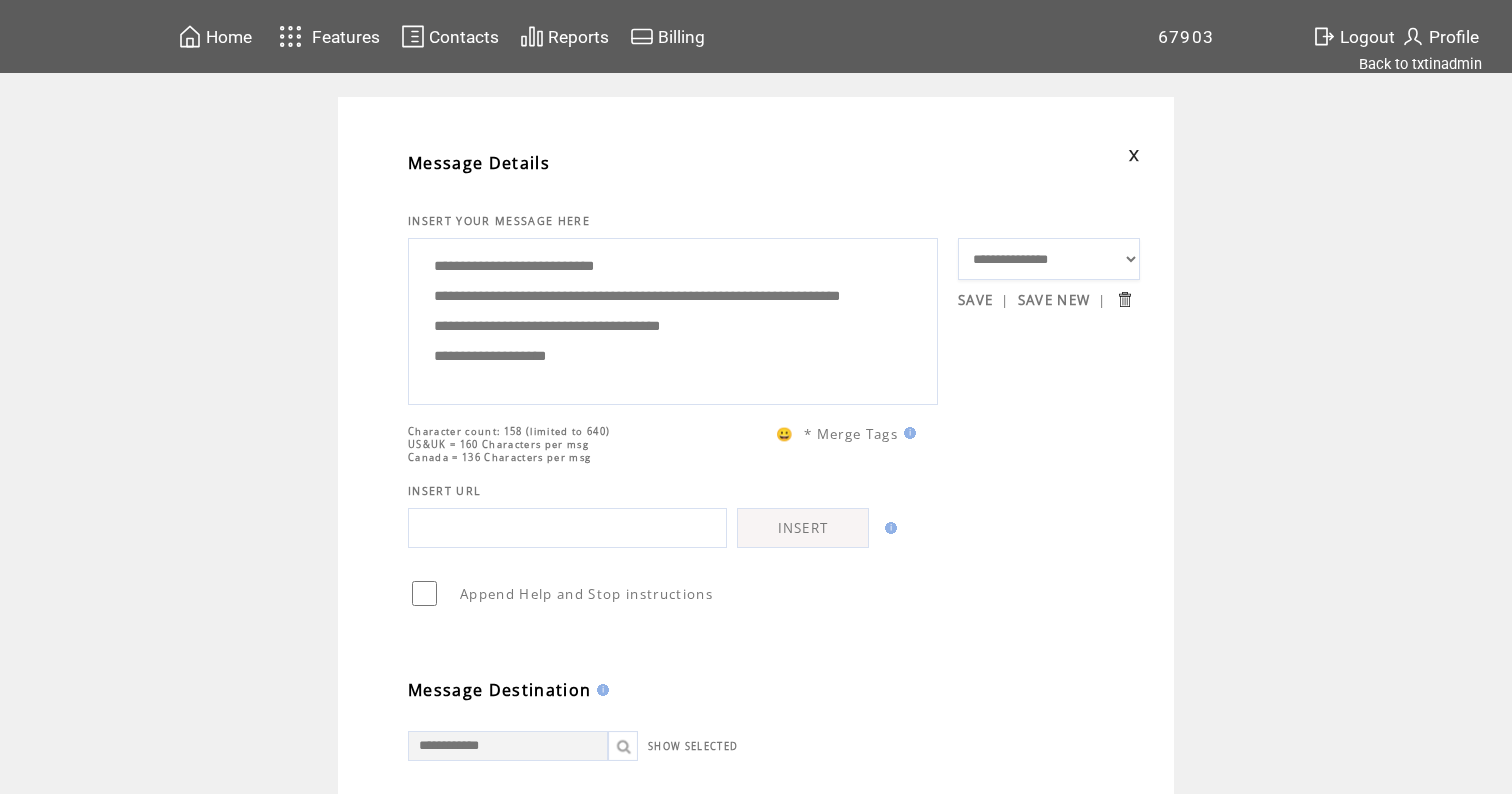 scroll, scrollTop: 0, scrollLeft: 0, axis: both 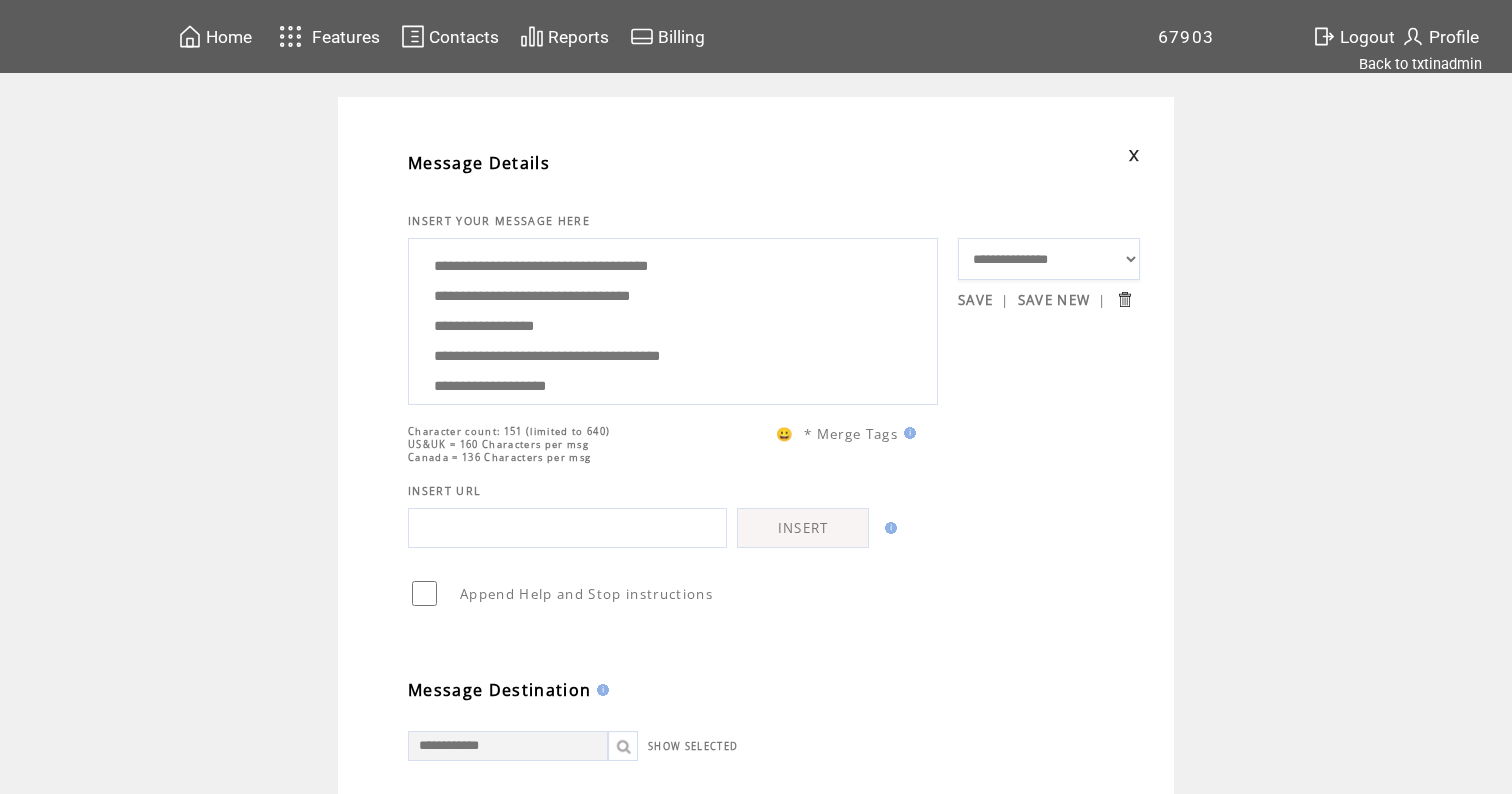 click on "**********" at bounding box center (673, 319) 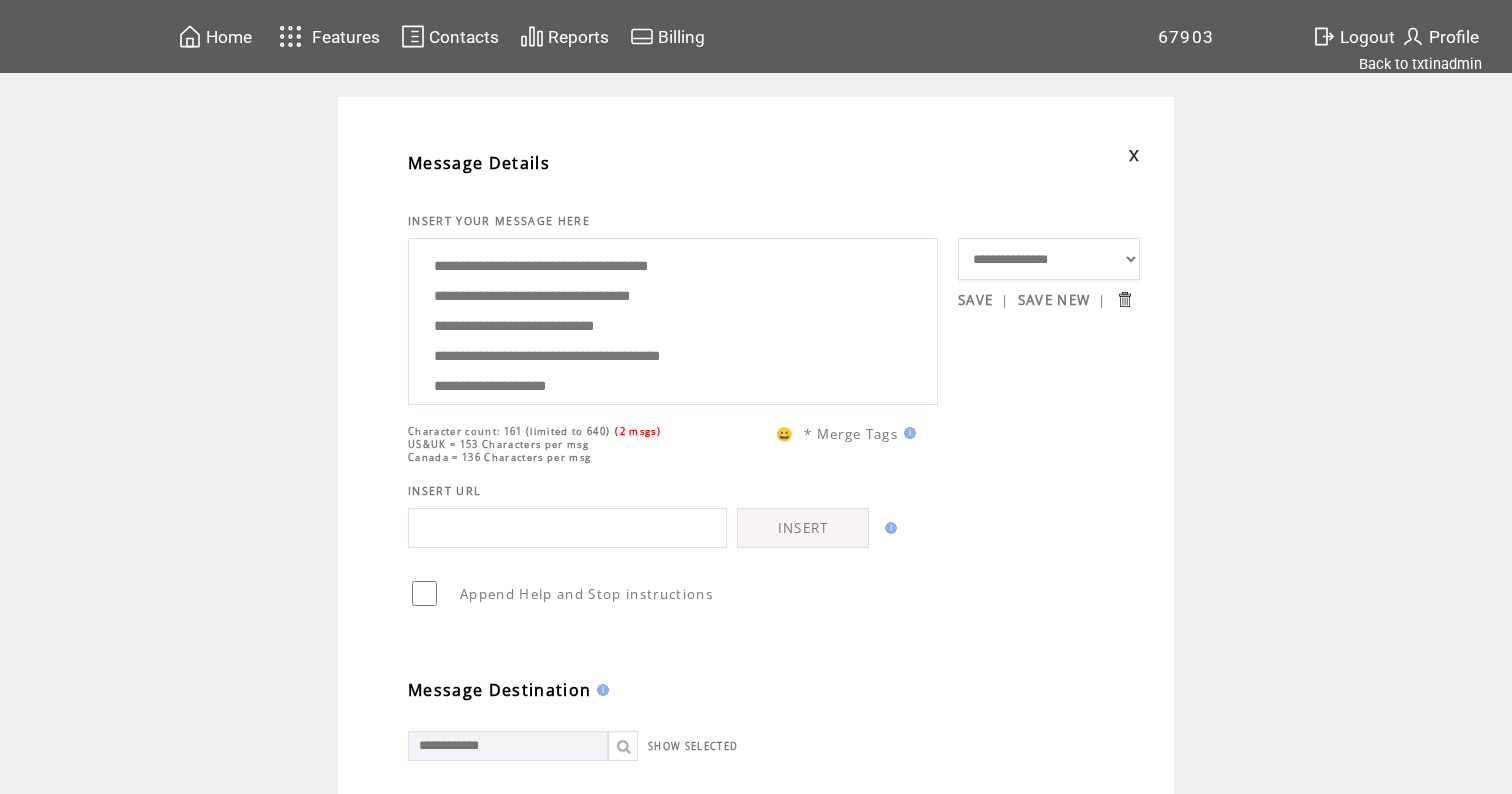 click on "**********" at bounding box center [673, 319] 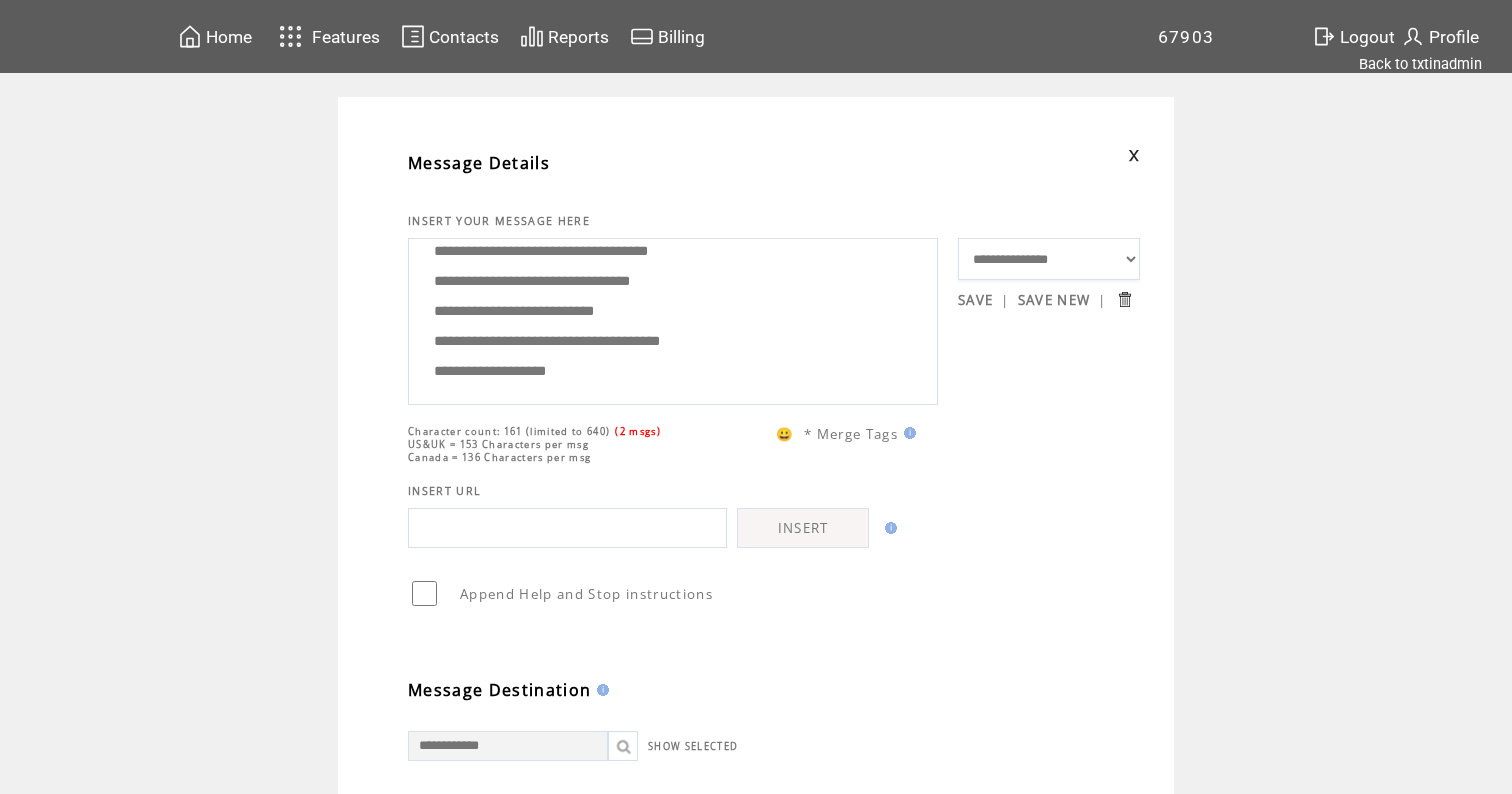 scroll, scrollTop: 60, scrollLeft: 0, axis: vertical 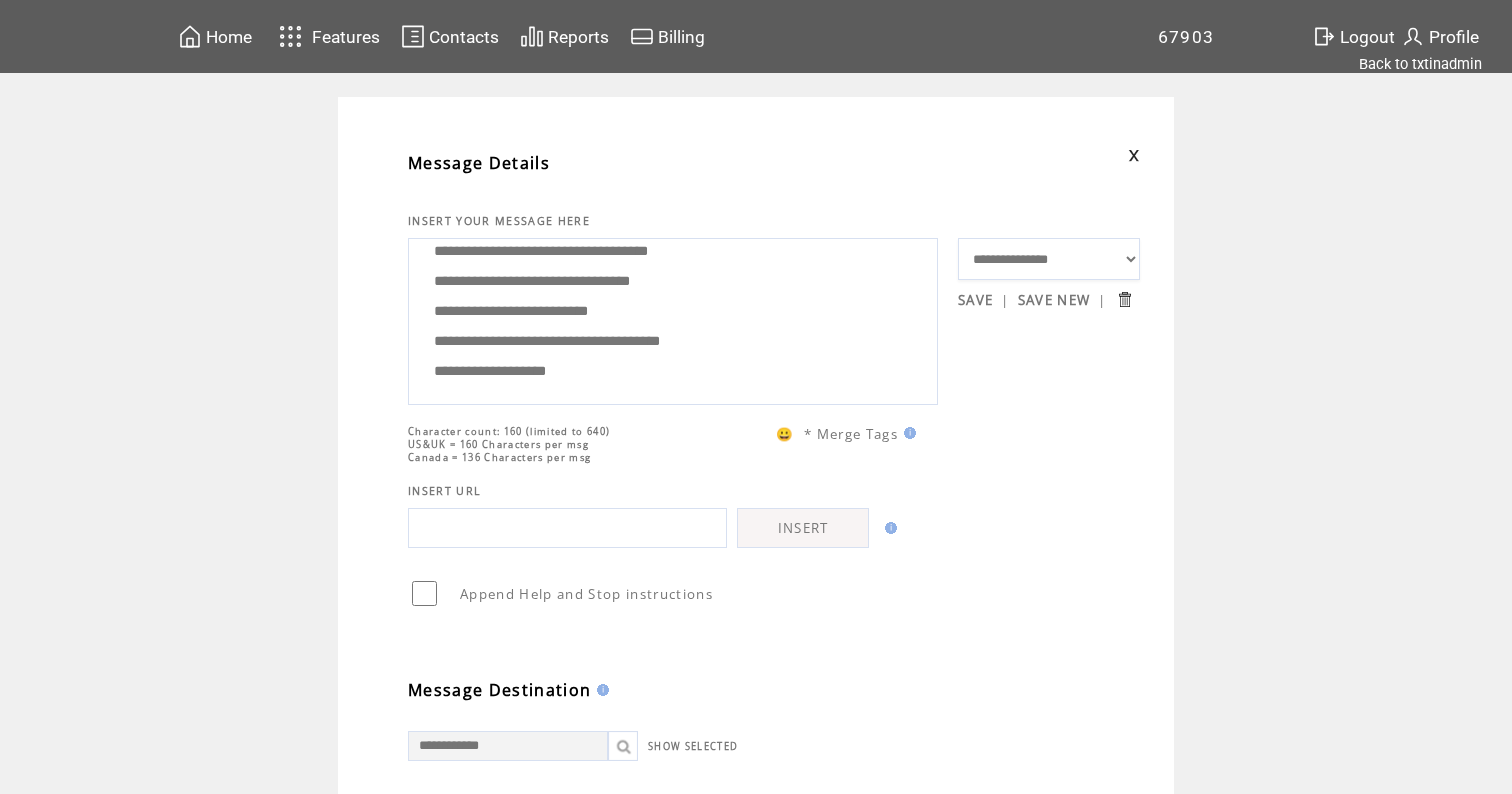 click on "**********" at bounding box center (673, 319) 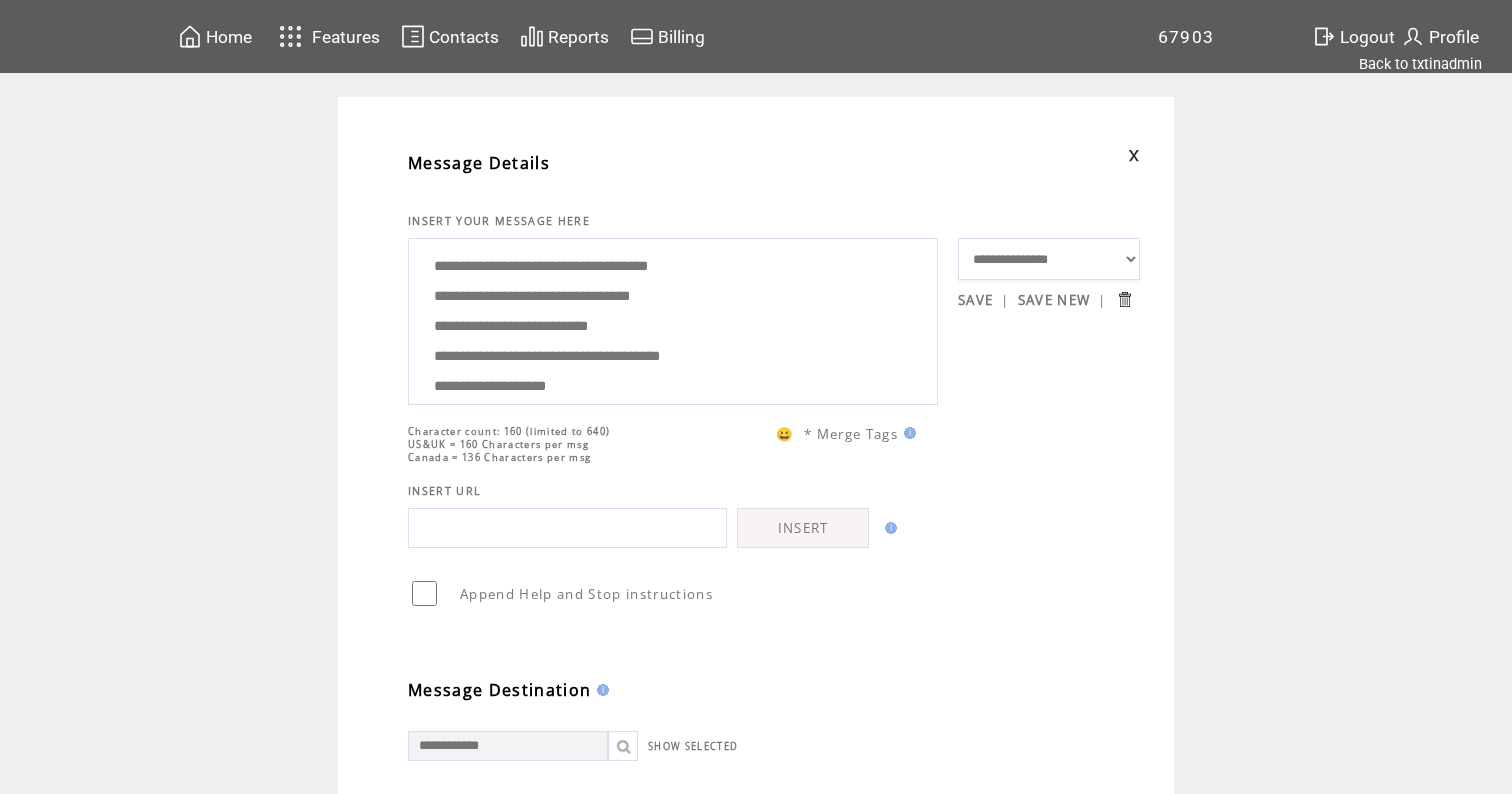 drag, startPoint x: 612, startPoint y: 371, endPoint x: 560, endPoint y: 169, distance: 208.58571 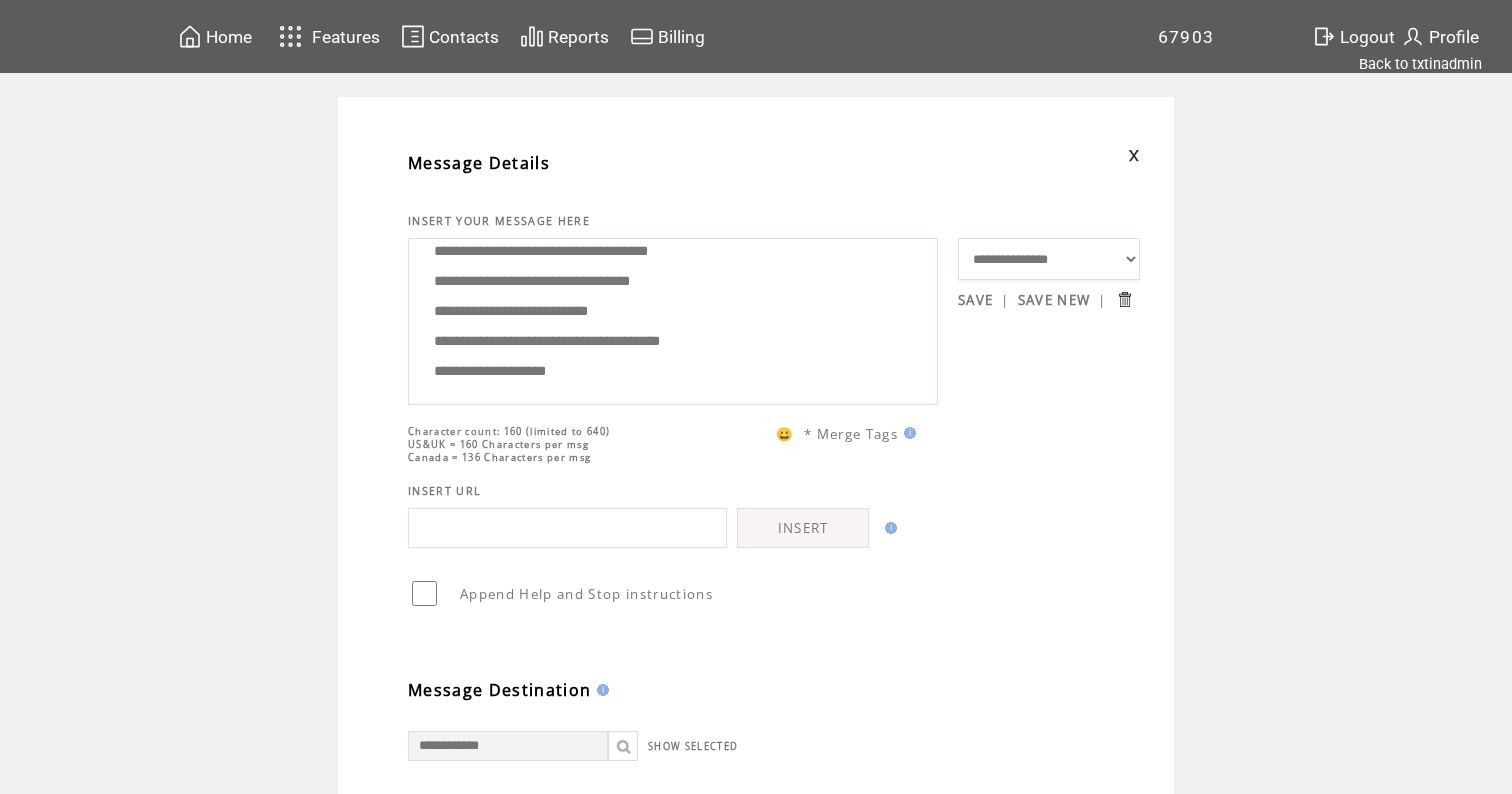 scroll, scrollTop: 60, scrollLeft: 0, axis: vertical 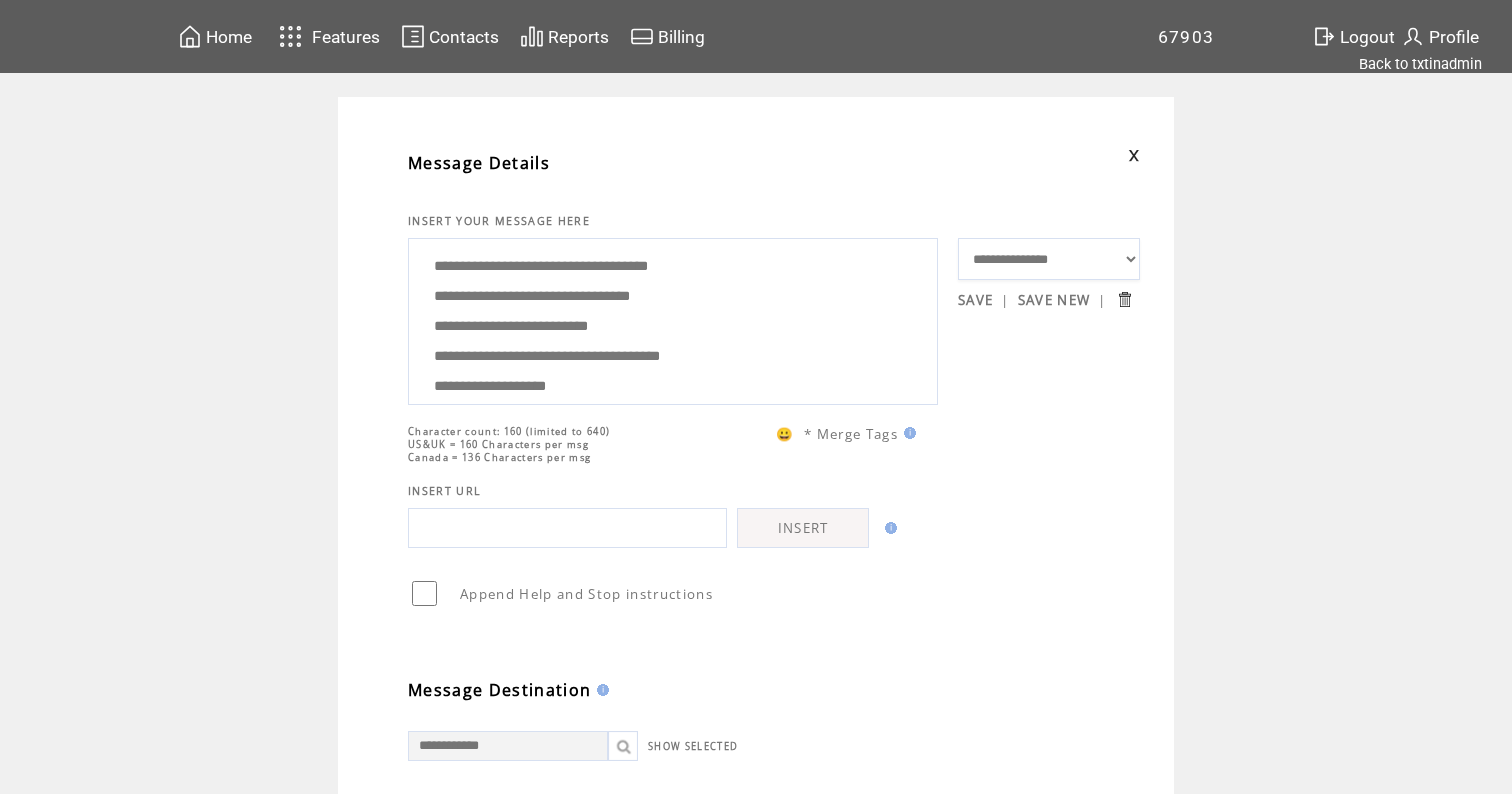 drag, startPoint x: 617, startPoint y: 379, endPoint x: 566, endPoint y: 135, distance: 249.27295 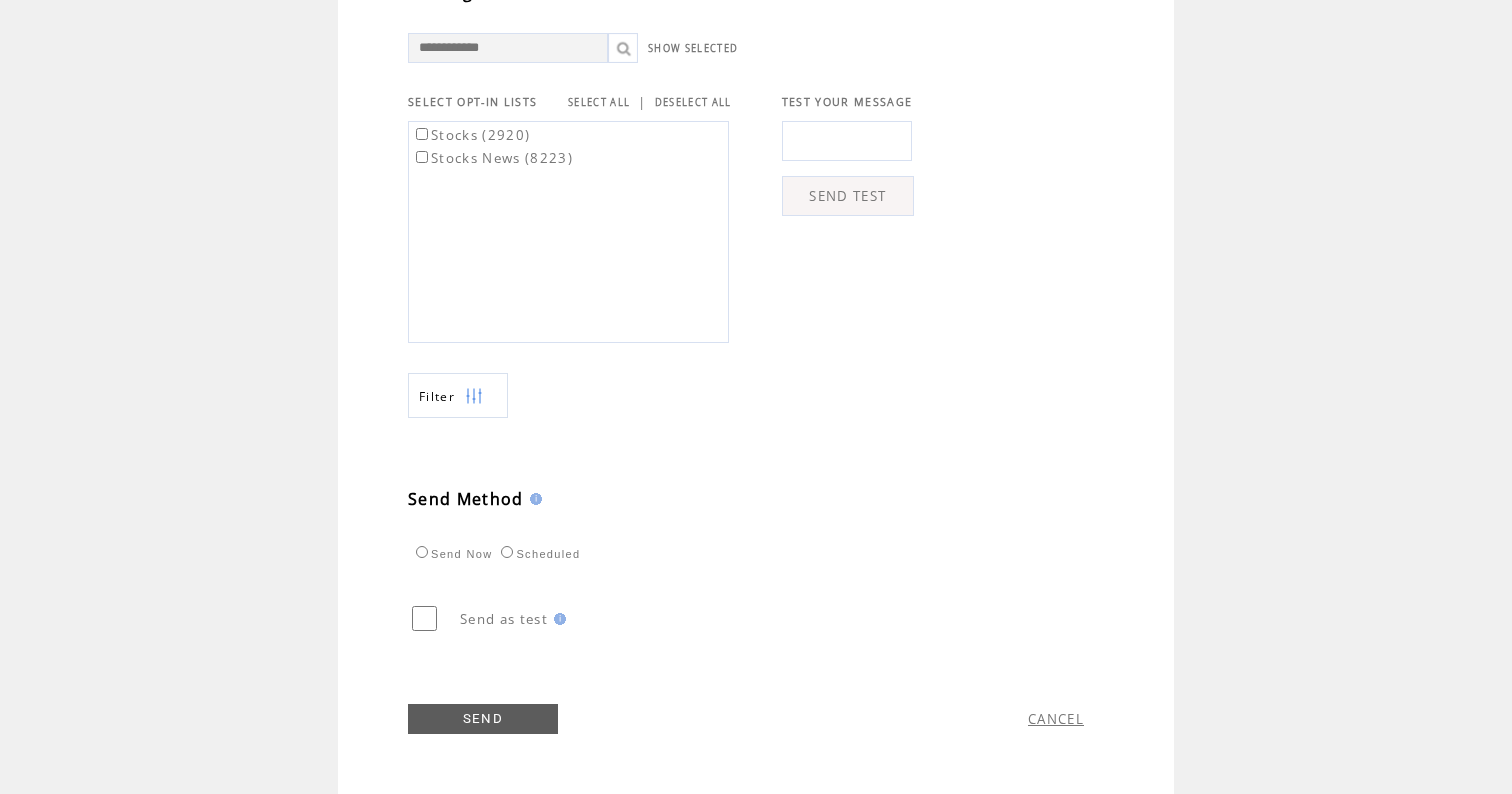 scroll, scrollTop: 709, scrollLeft: 0, axis: vertical 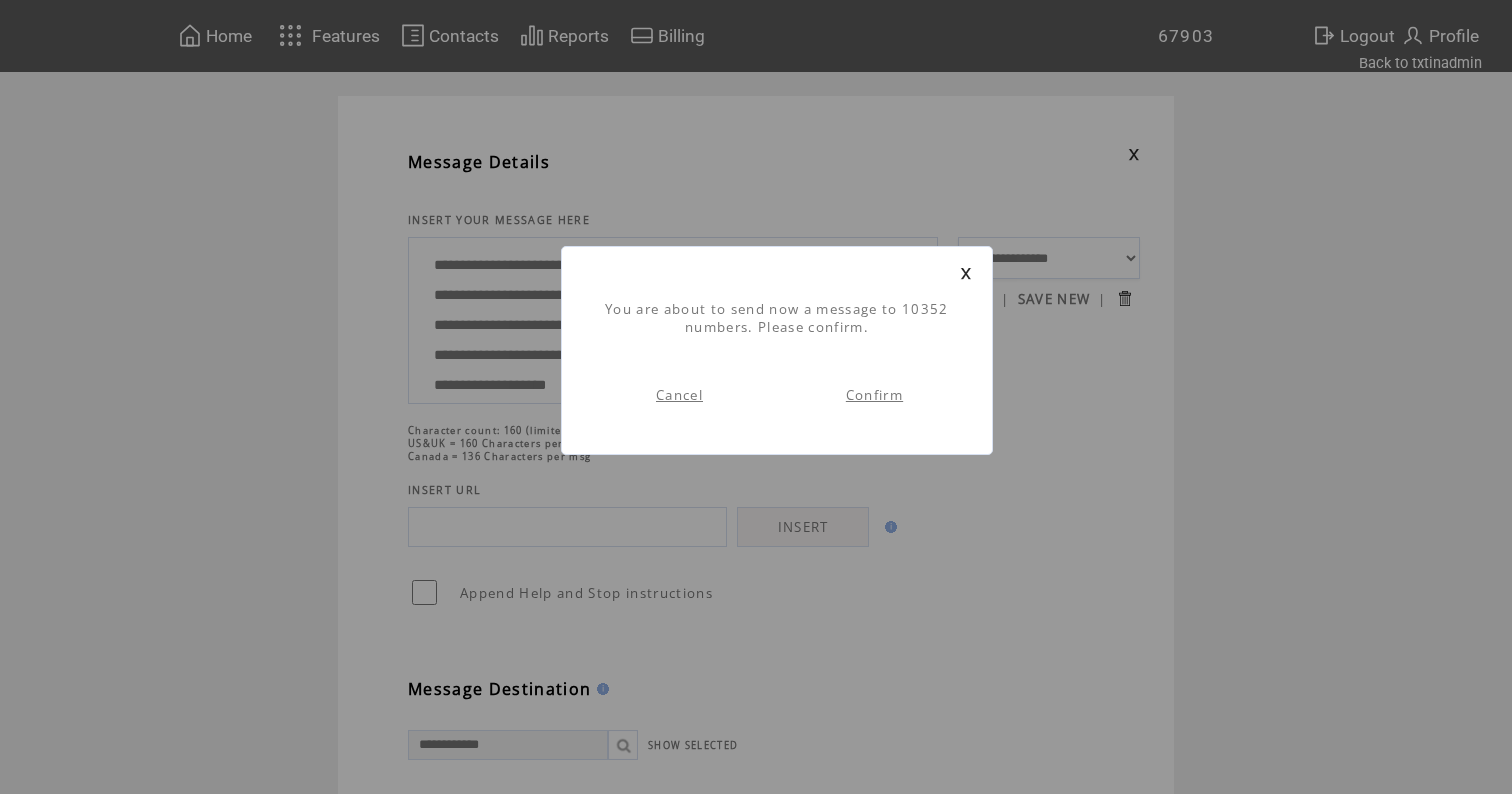 click on "Confirm" at bounding box center [874, 395] 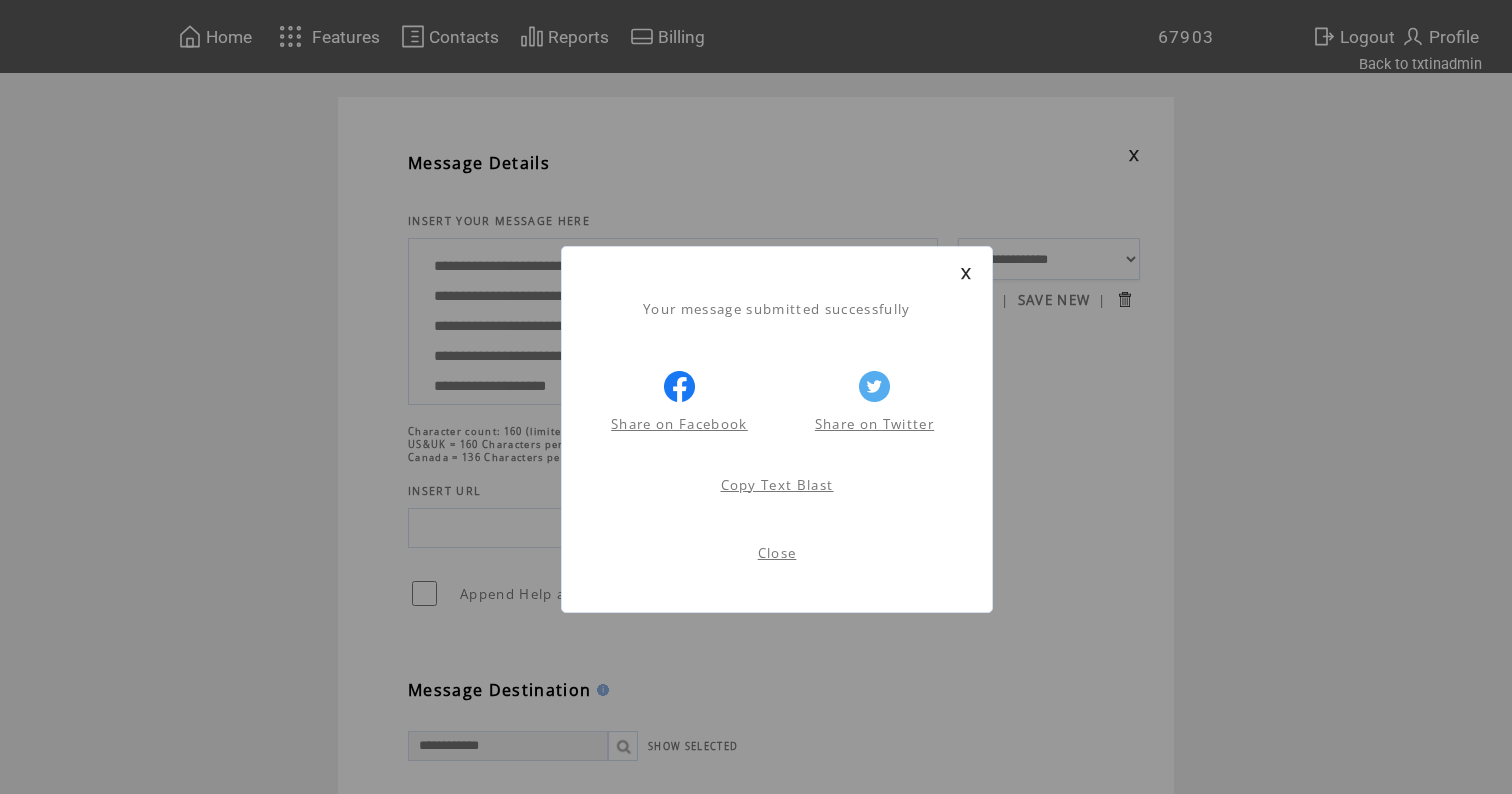 scroll, scrollTop: 1, scrollLeft: 0, axis: vertical 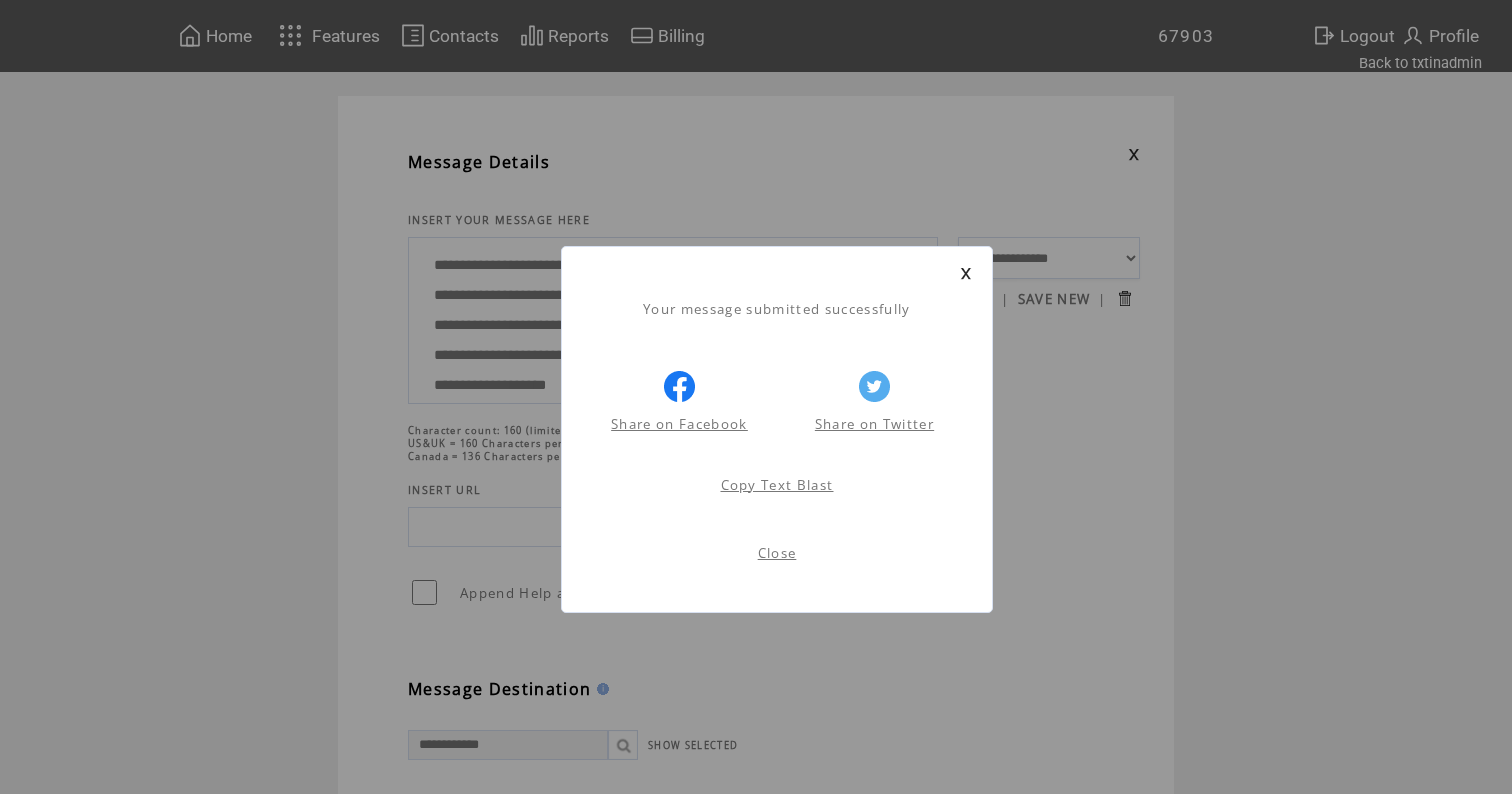 click at bounding box center [966, 273] 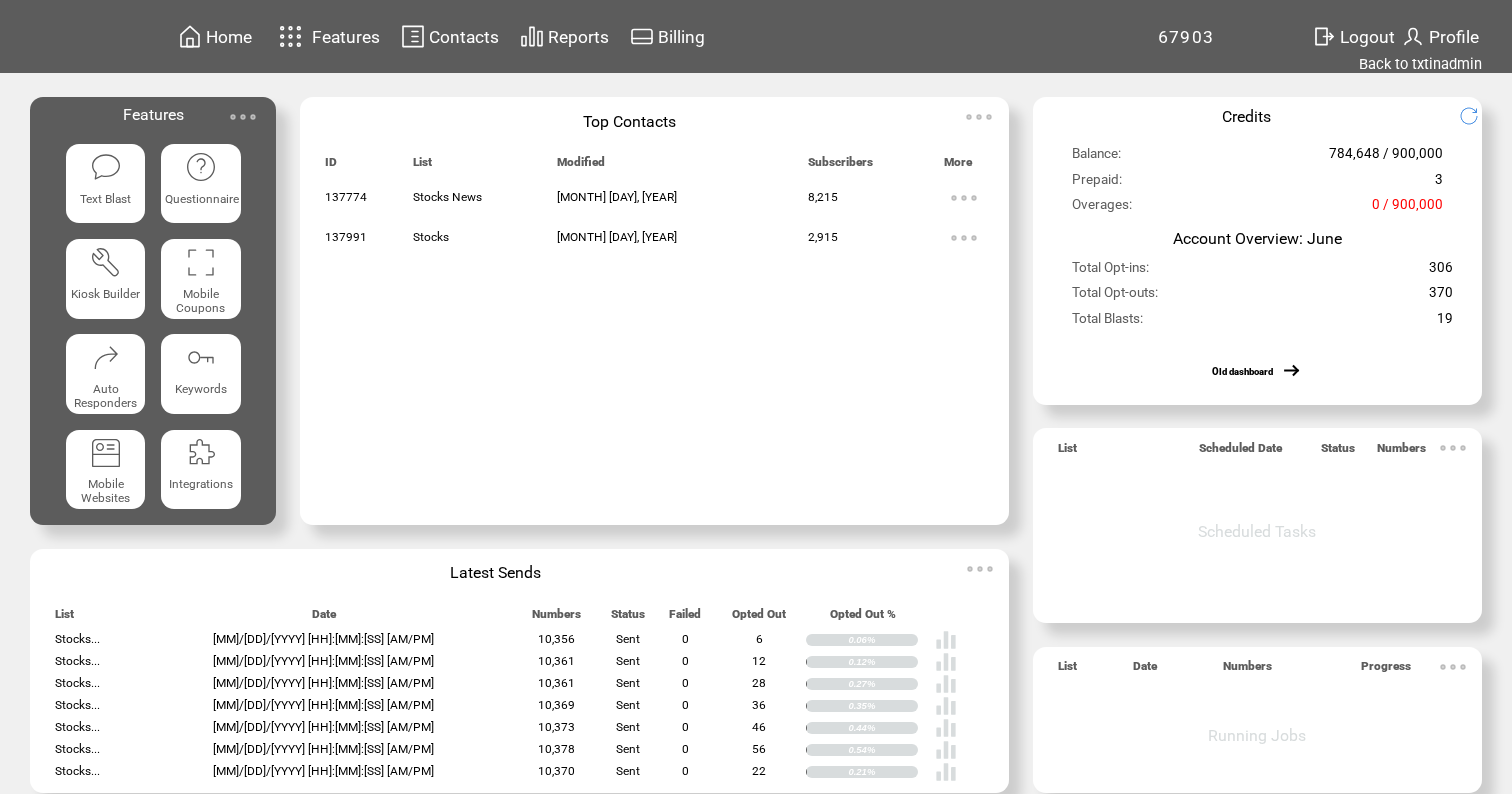 scroll, scrollTop: 0, scrollLeft: 0, axis: both 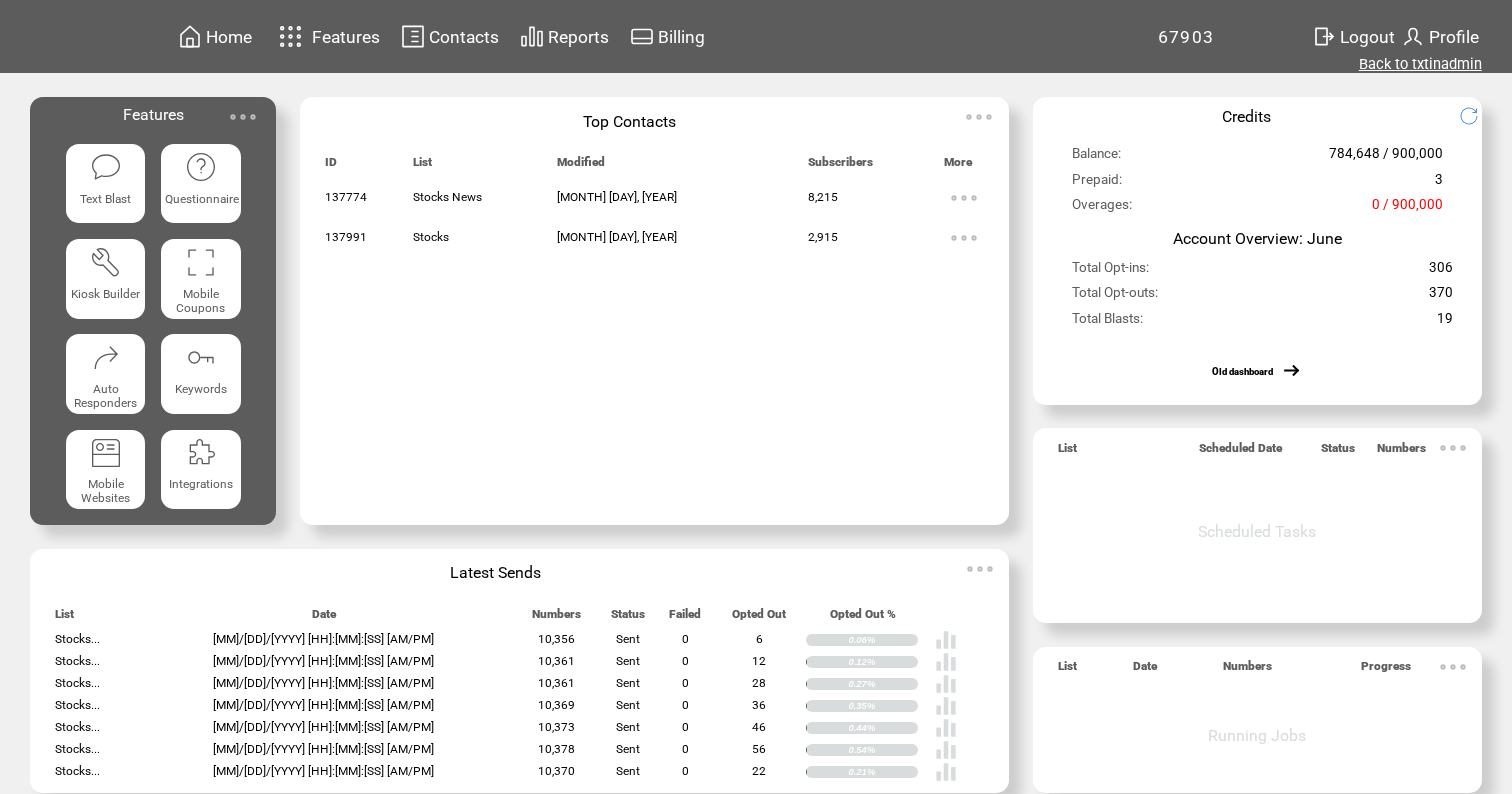click on "Back to txtinadmin" at bounding box center [1420, 64] 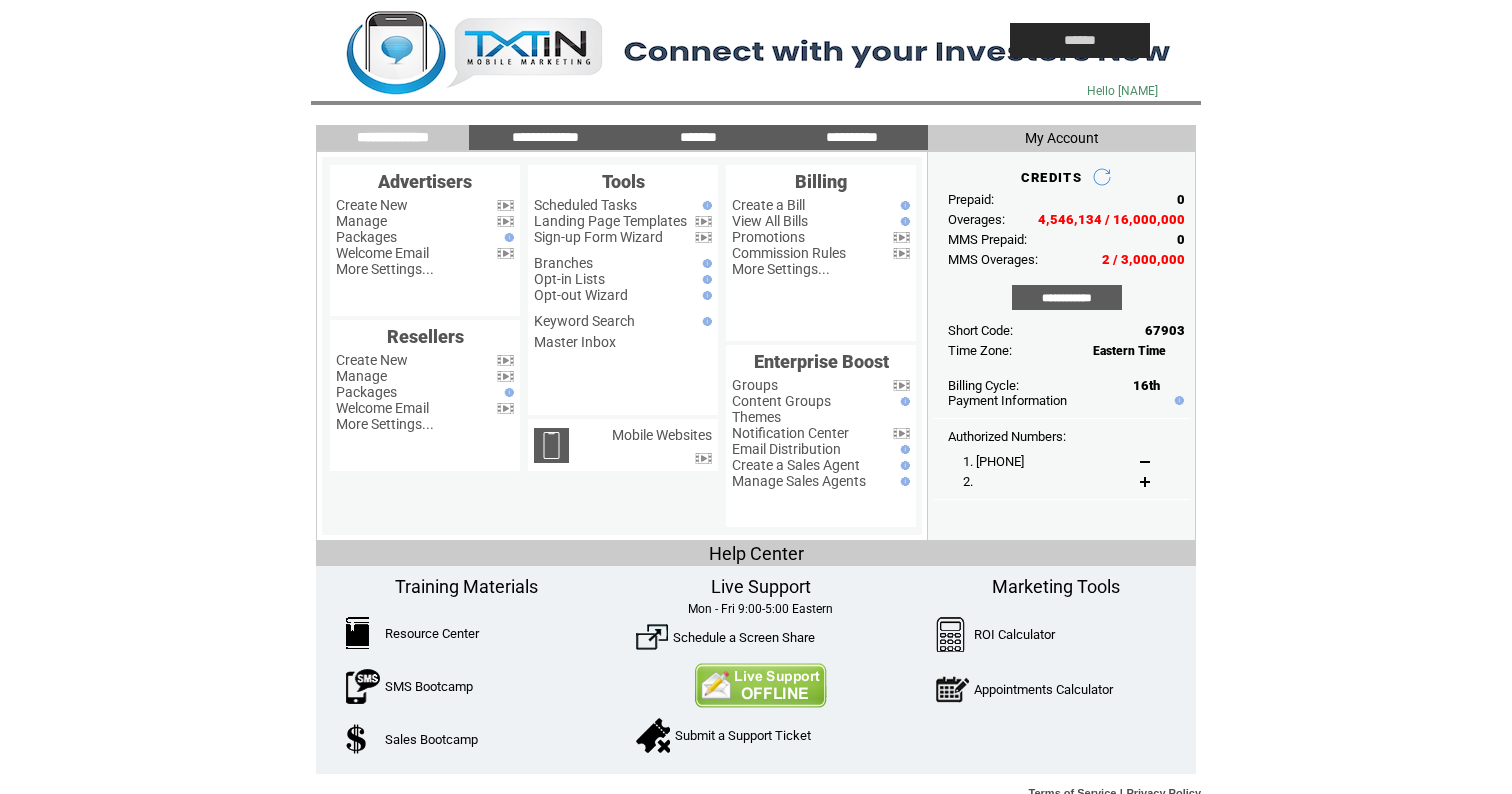 scroll, scrollTop: 0, scrollLeft: 0, axis: both 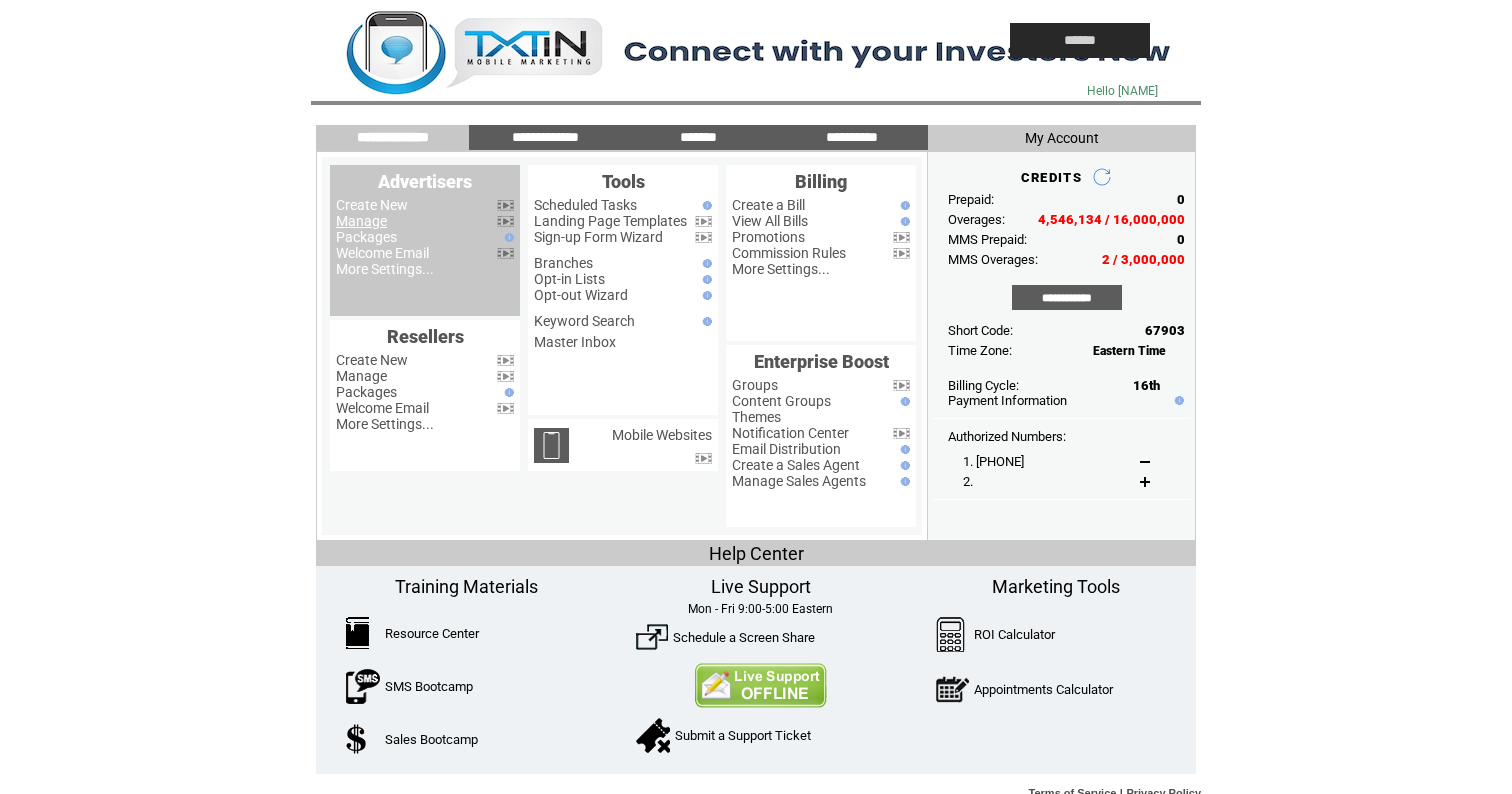 click on "Manage" at bounding box center (361, 221) 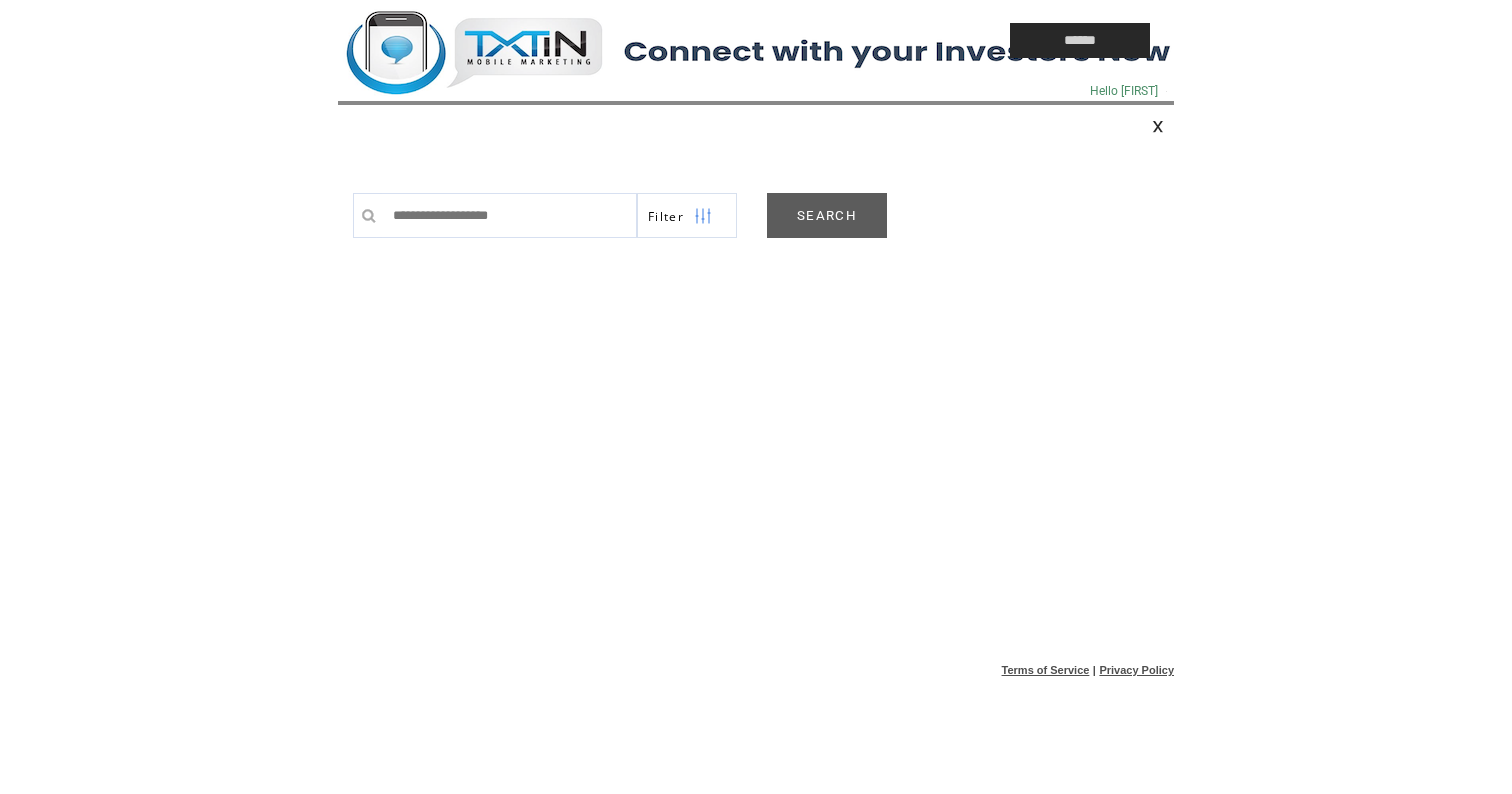 scroll, scrollTop: 0, scrollLeft: 0, axis: both 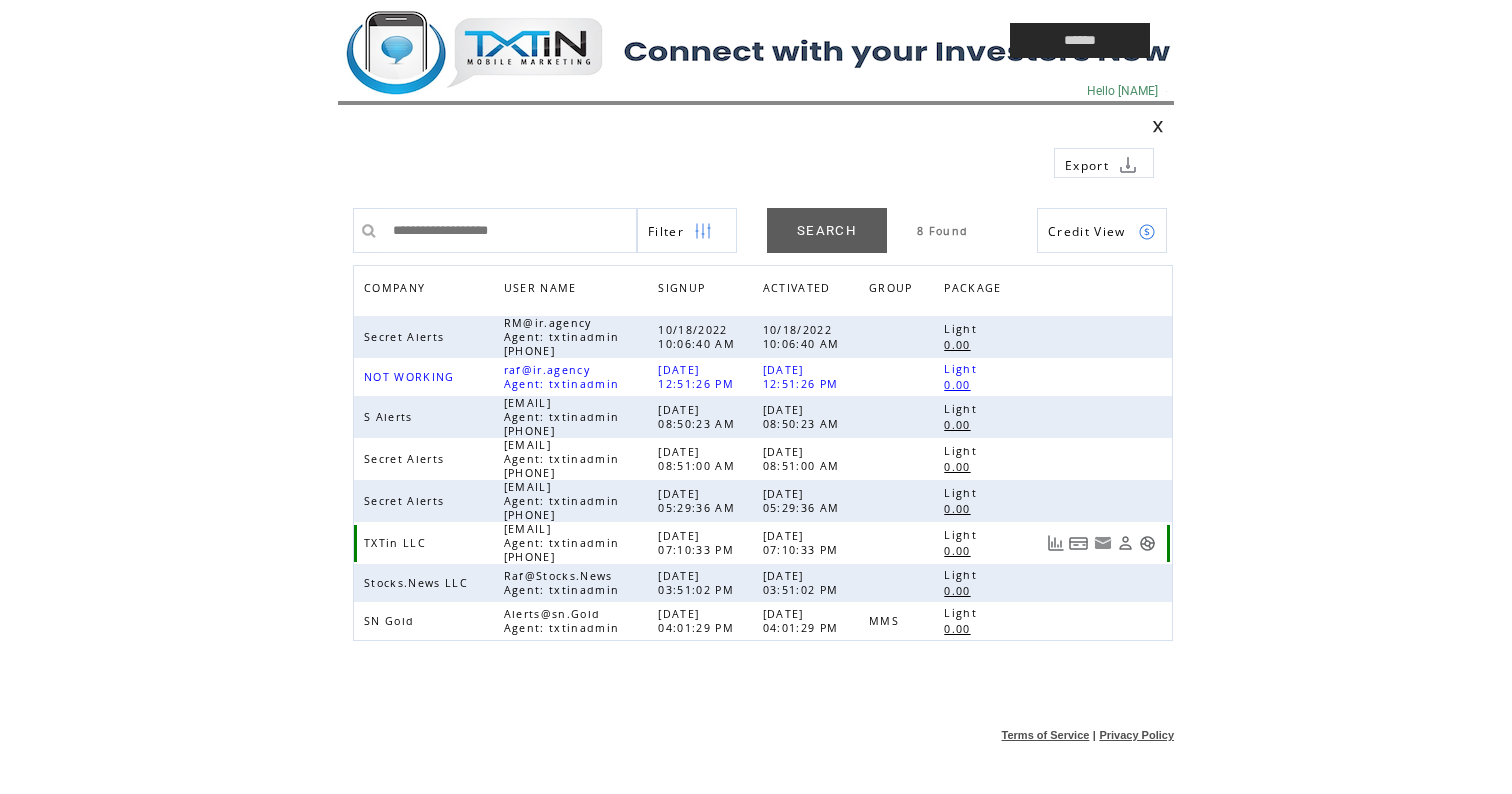 click at bounding box center (1147, 543) 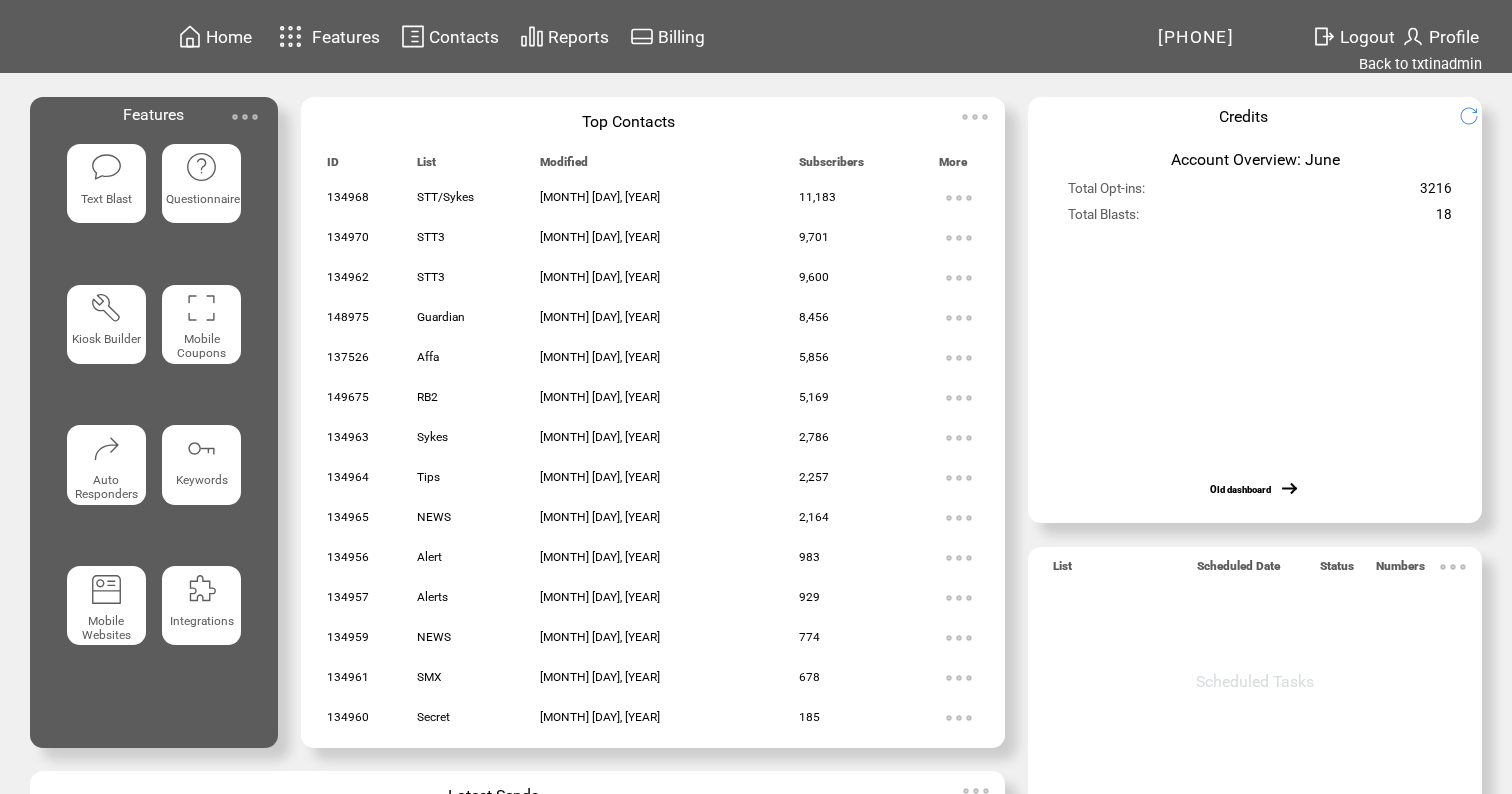 scroll, scrollTop: 0, scrollLeft: 0, axis: both 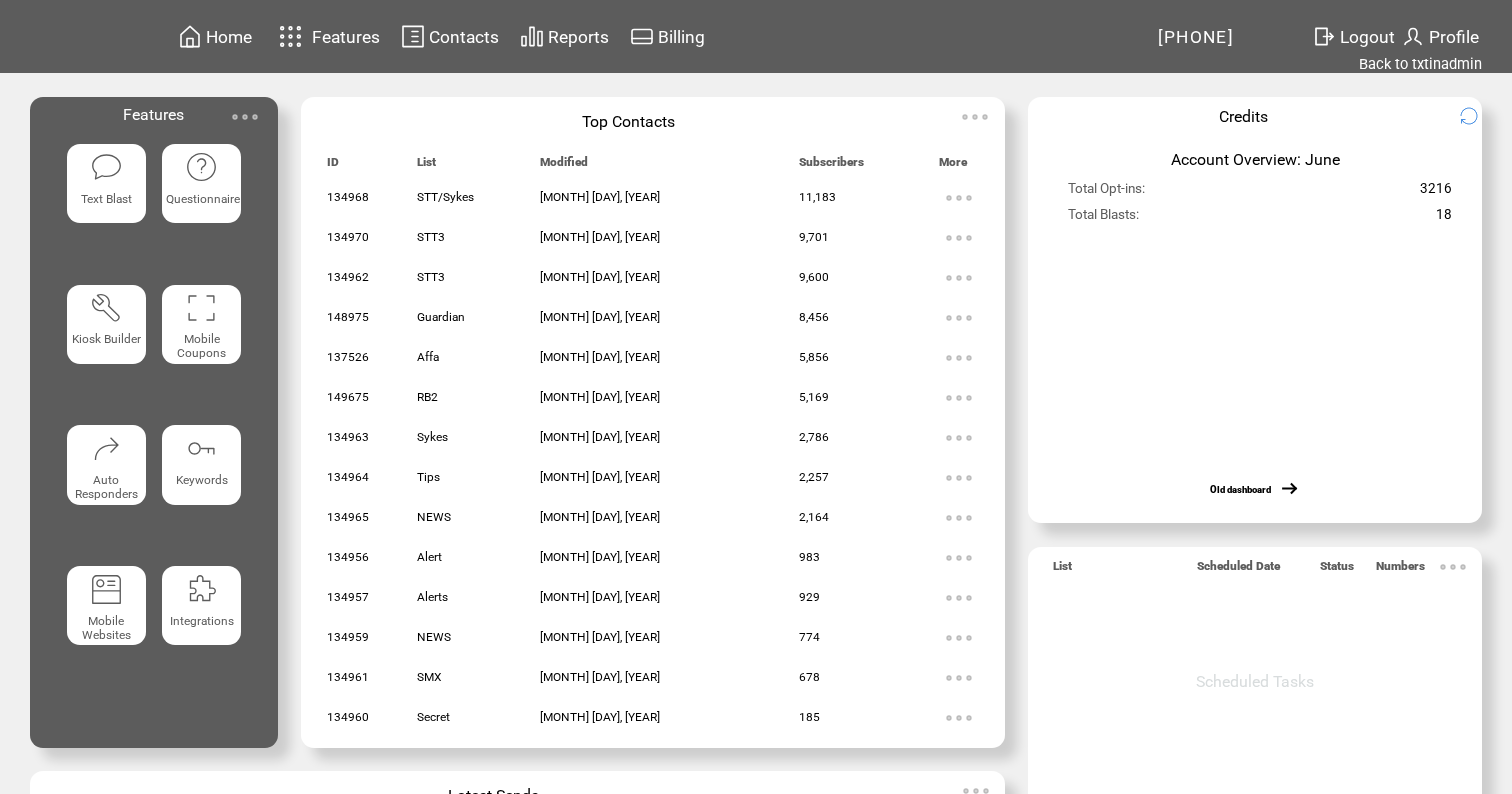 click at bounding box center (106, 167) 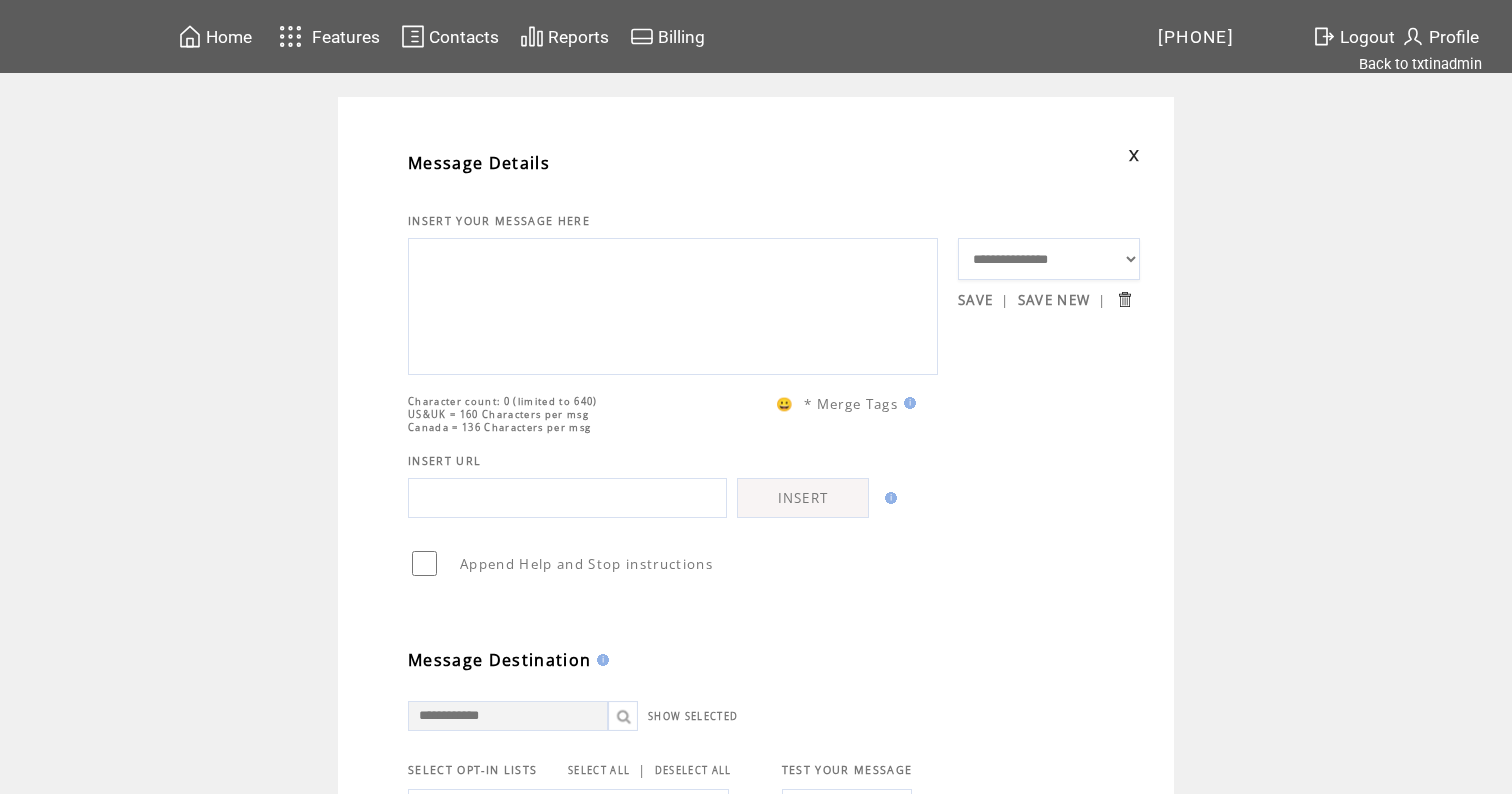 scroll, scrollTop: 0, scrollLeft: 0, axis: both 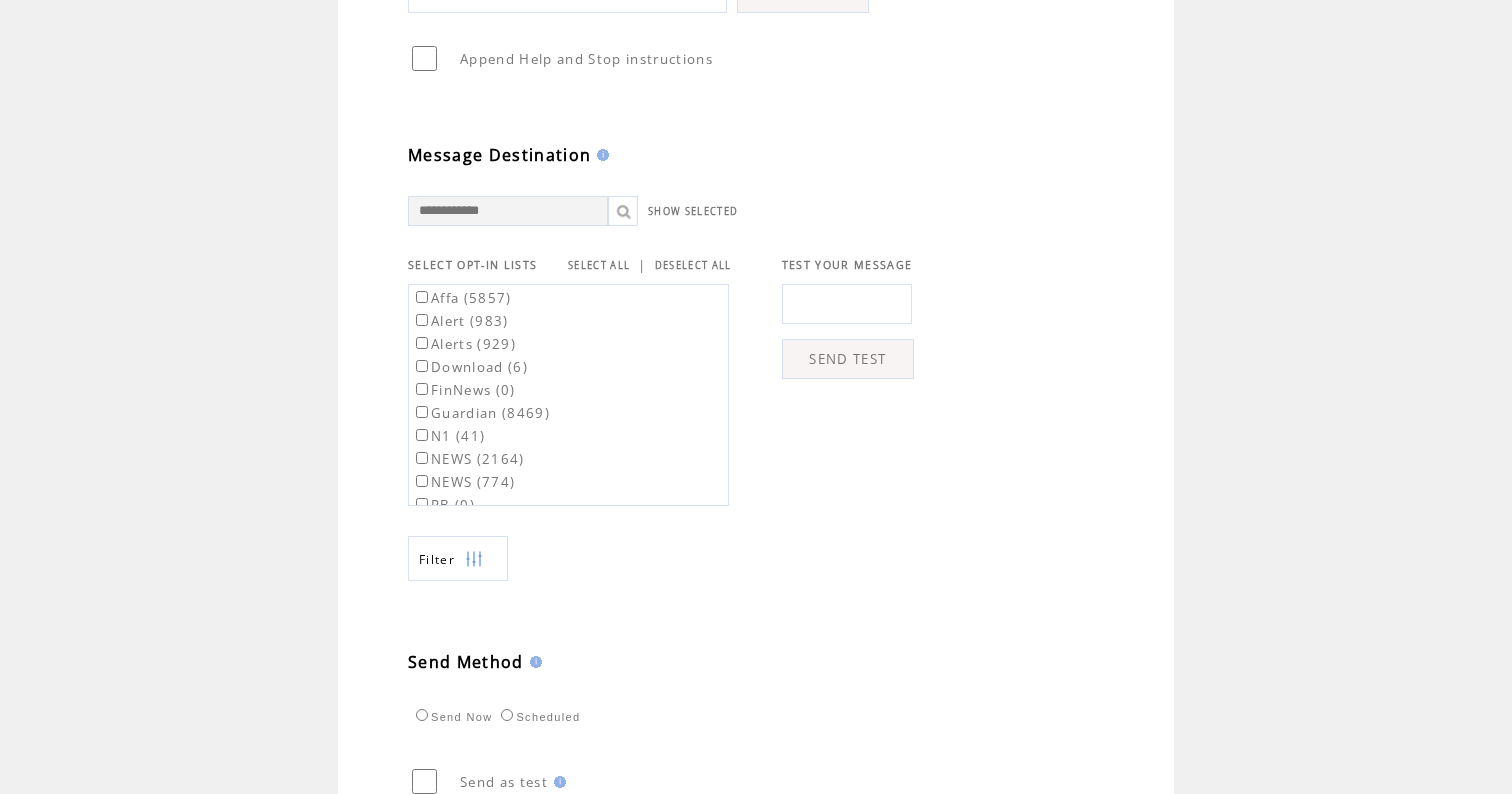 type on "**********" 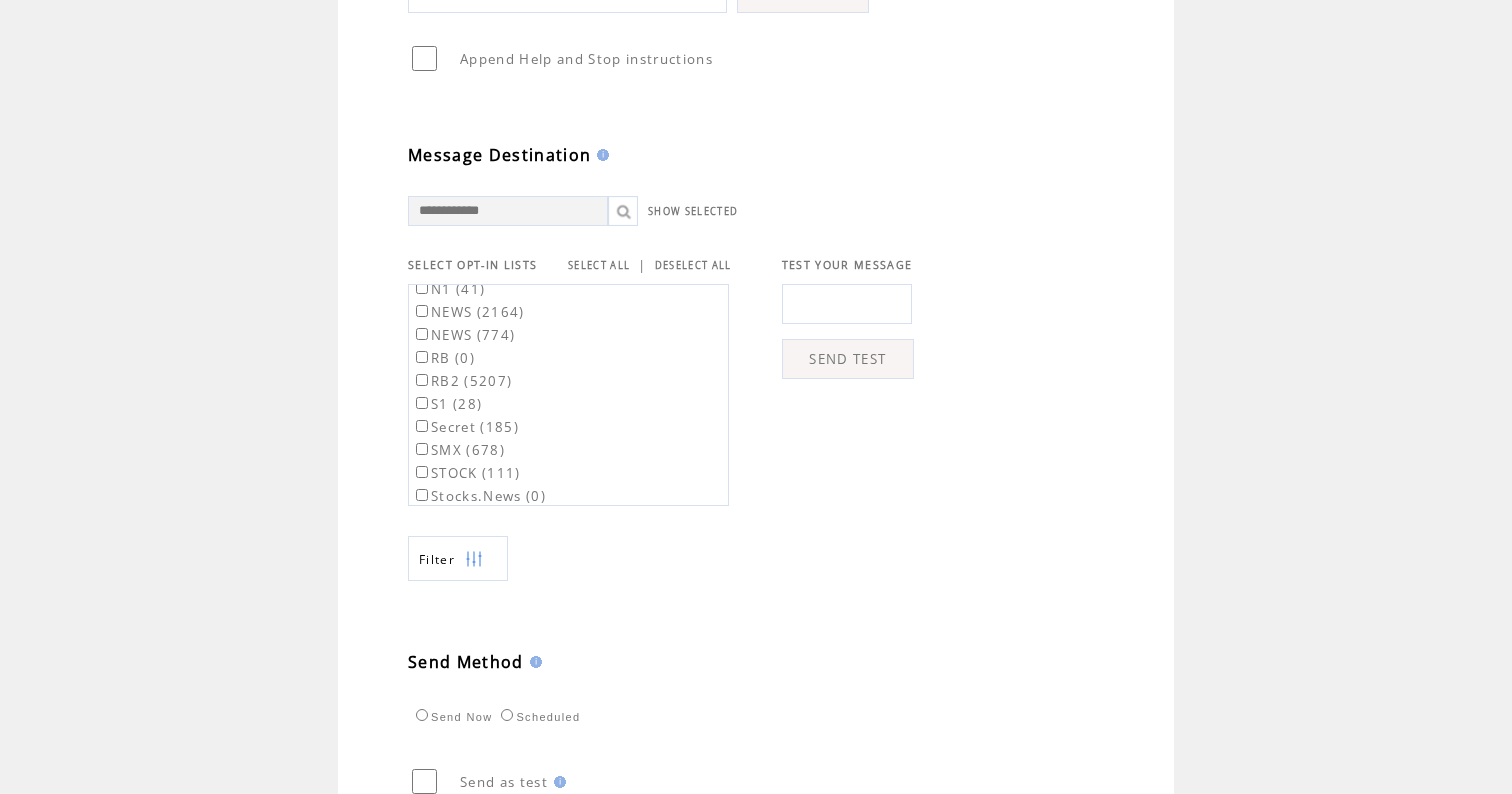 scroll, scrollTop: 166, scrollLeft: 0, axis: vertical 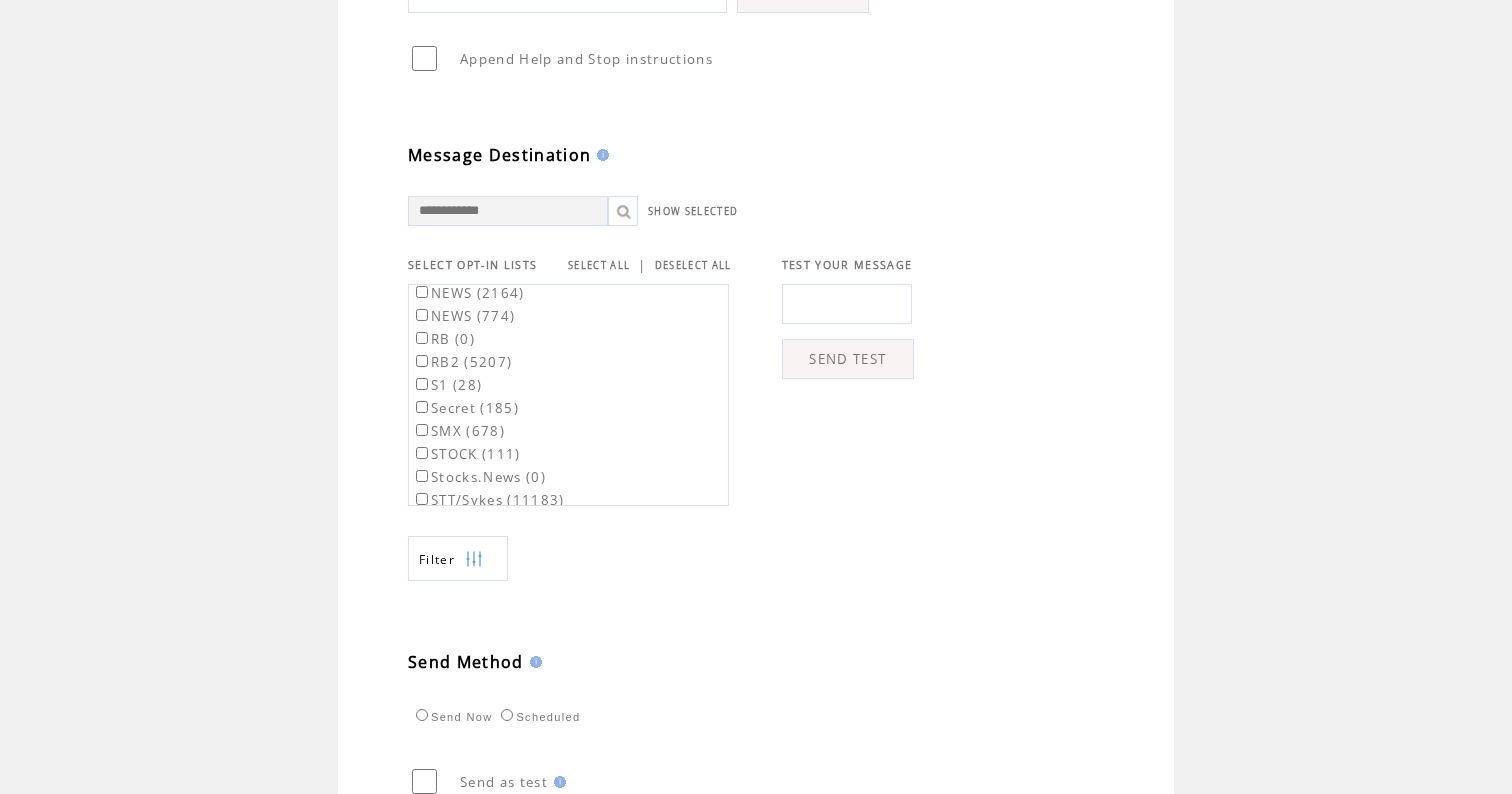 click on "RB2 (5207)" at bounding box center (462, 362) 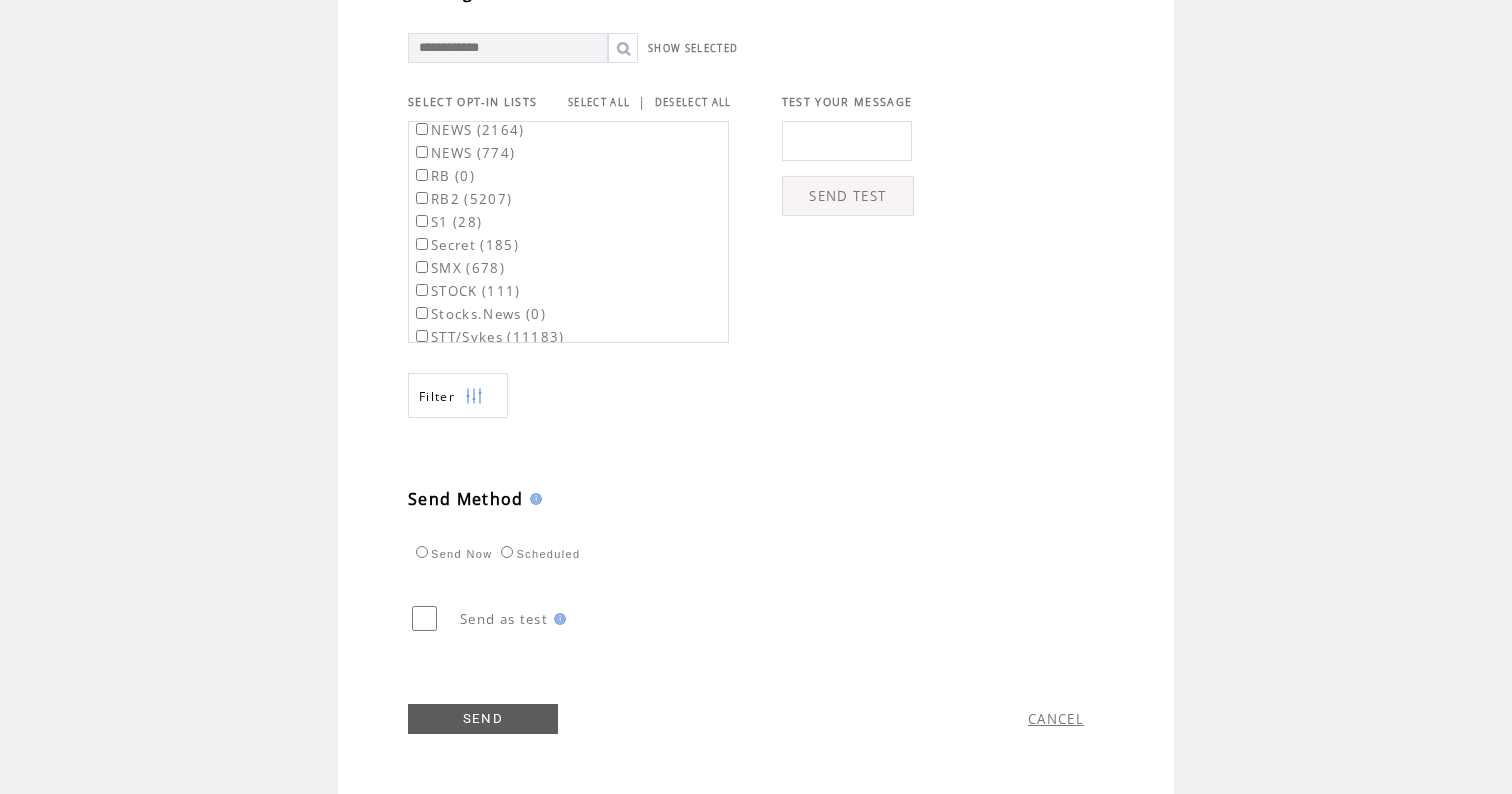 scroll, scrollTop: 709, scrollLeft: 0, axis: vertical 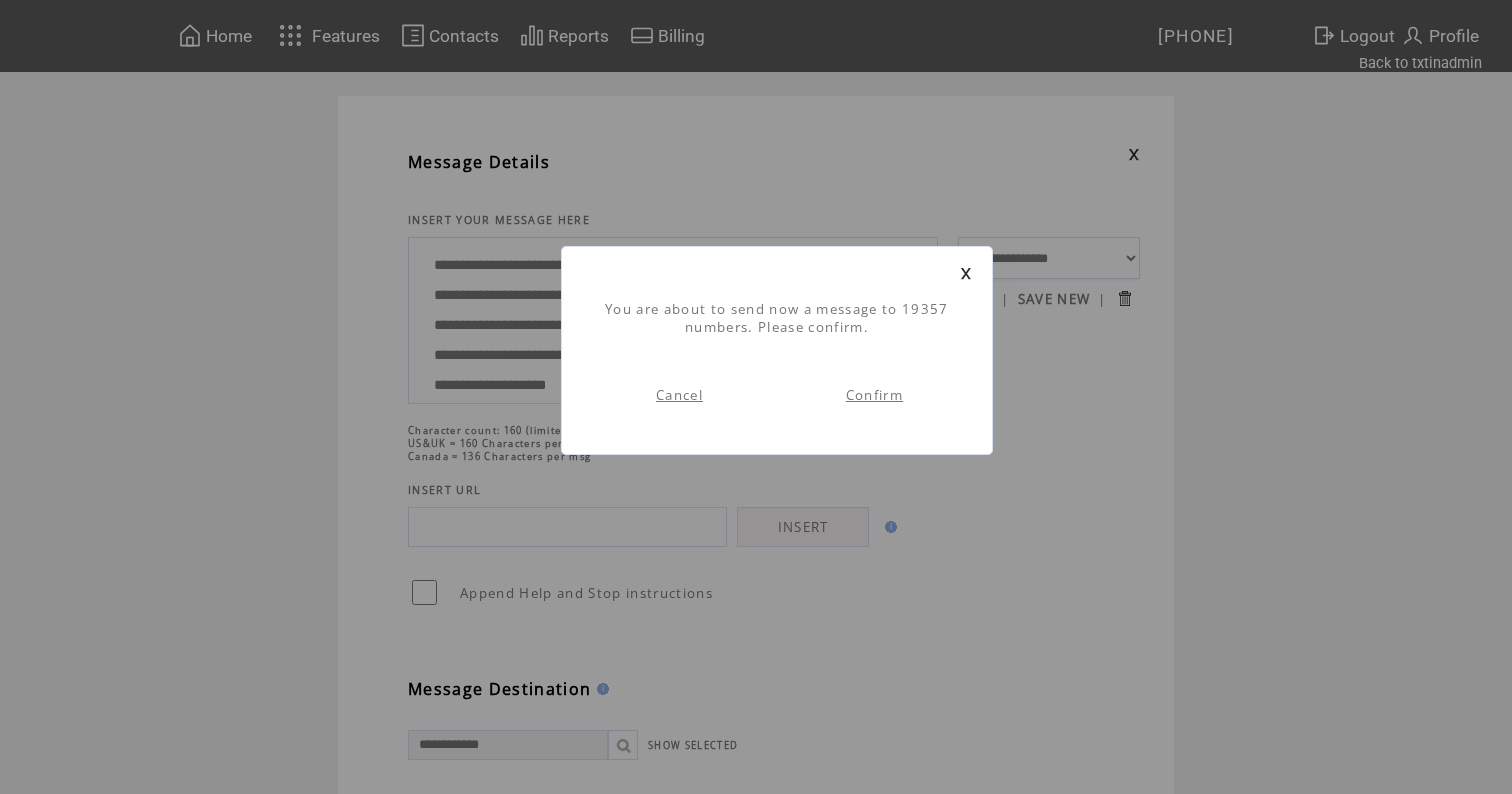 click on "Confirm" at bounding box center (874, 395) 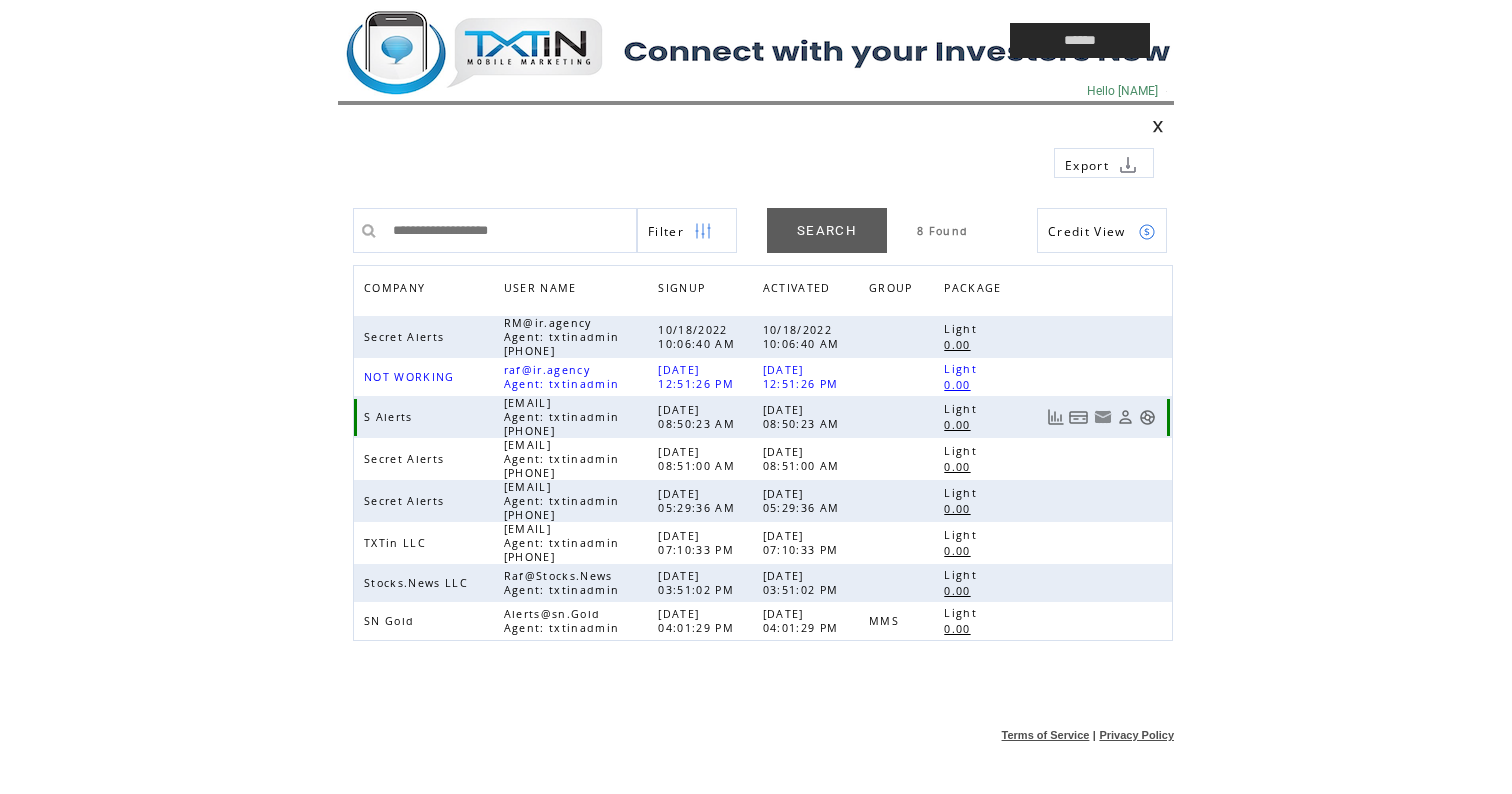 scroll, scrollTop: 0, scrollLeft: 0, axis: both 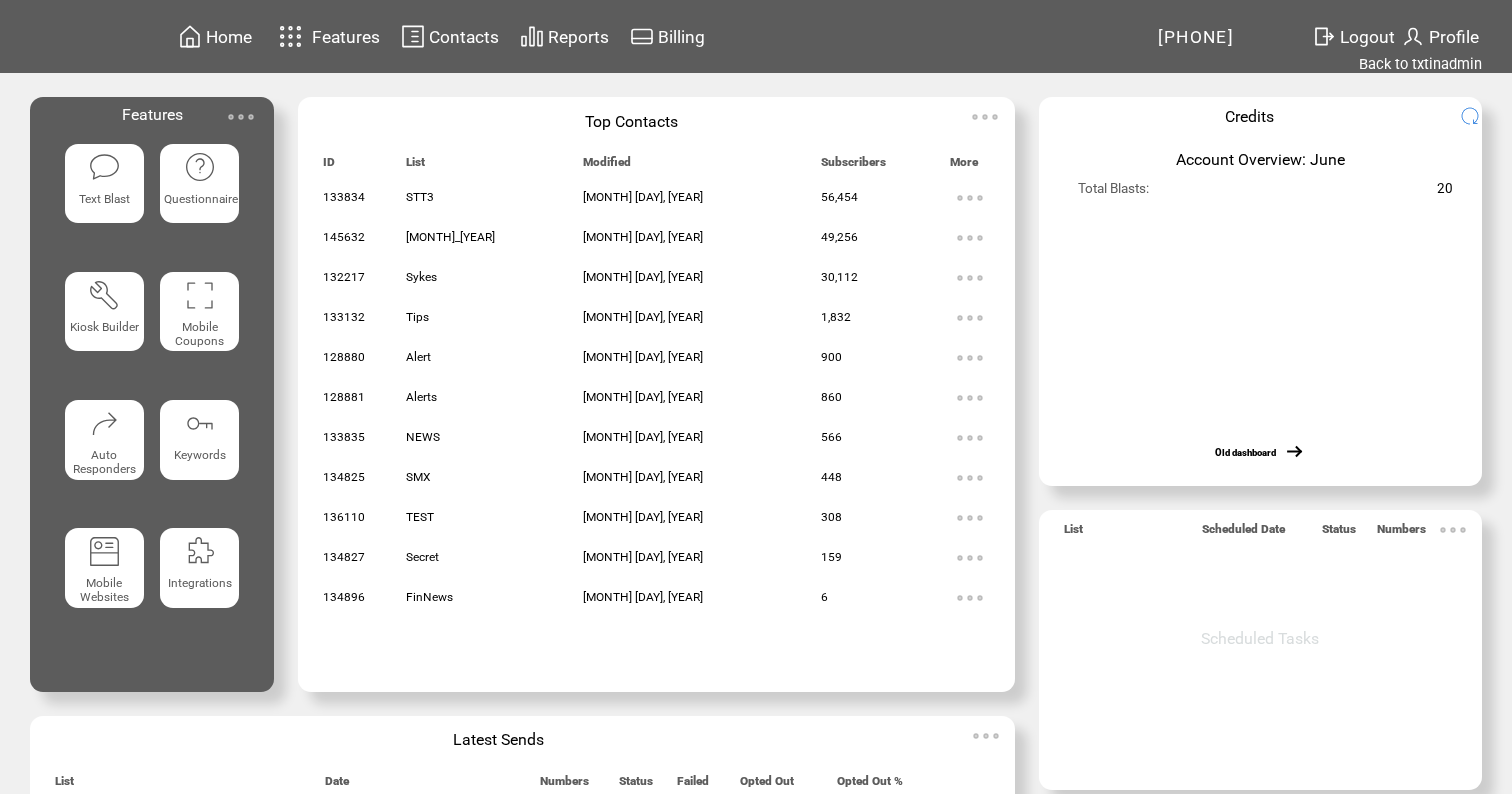 click at bounding box center [104, 167] 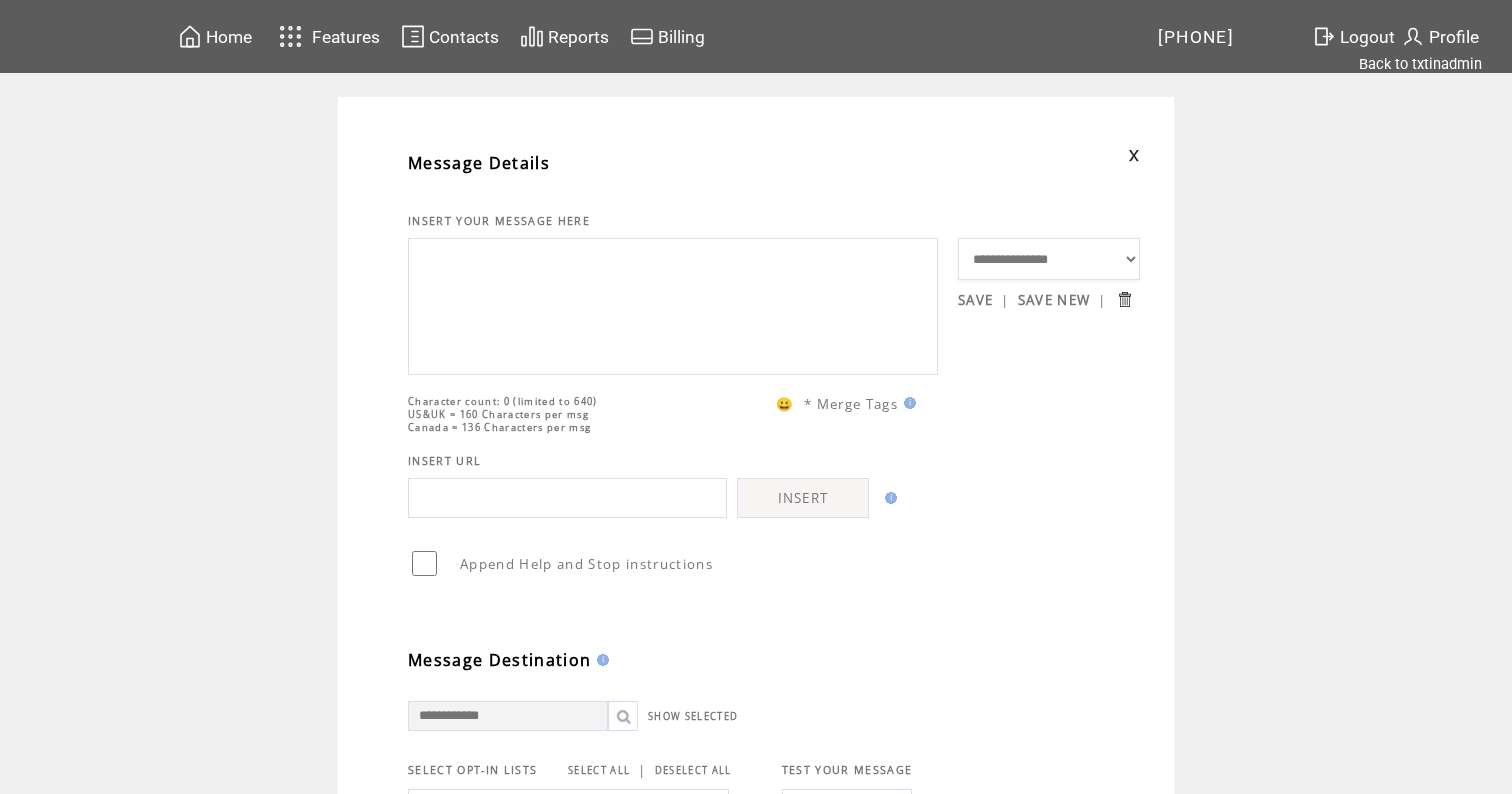 scroll, scrollTop: 0, scrollLeft: 0, axis: both 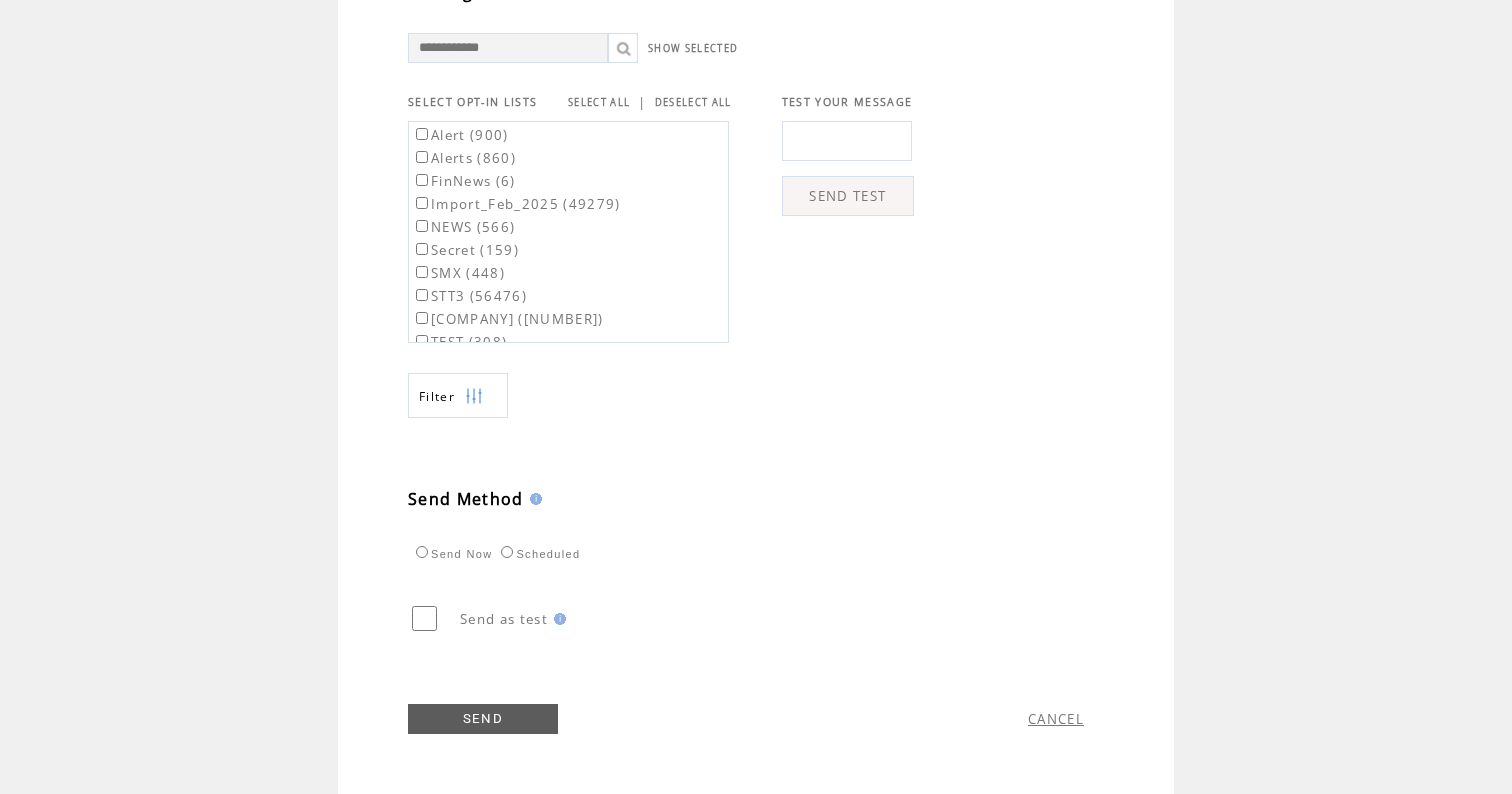 type on "**********" 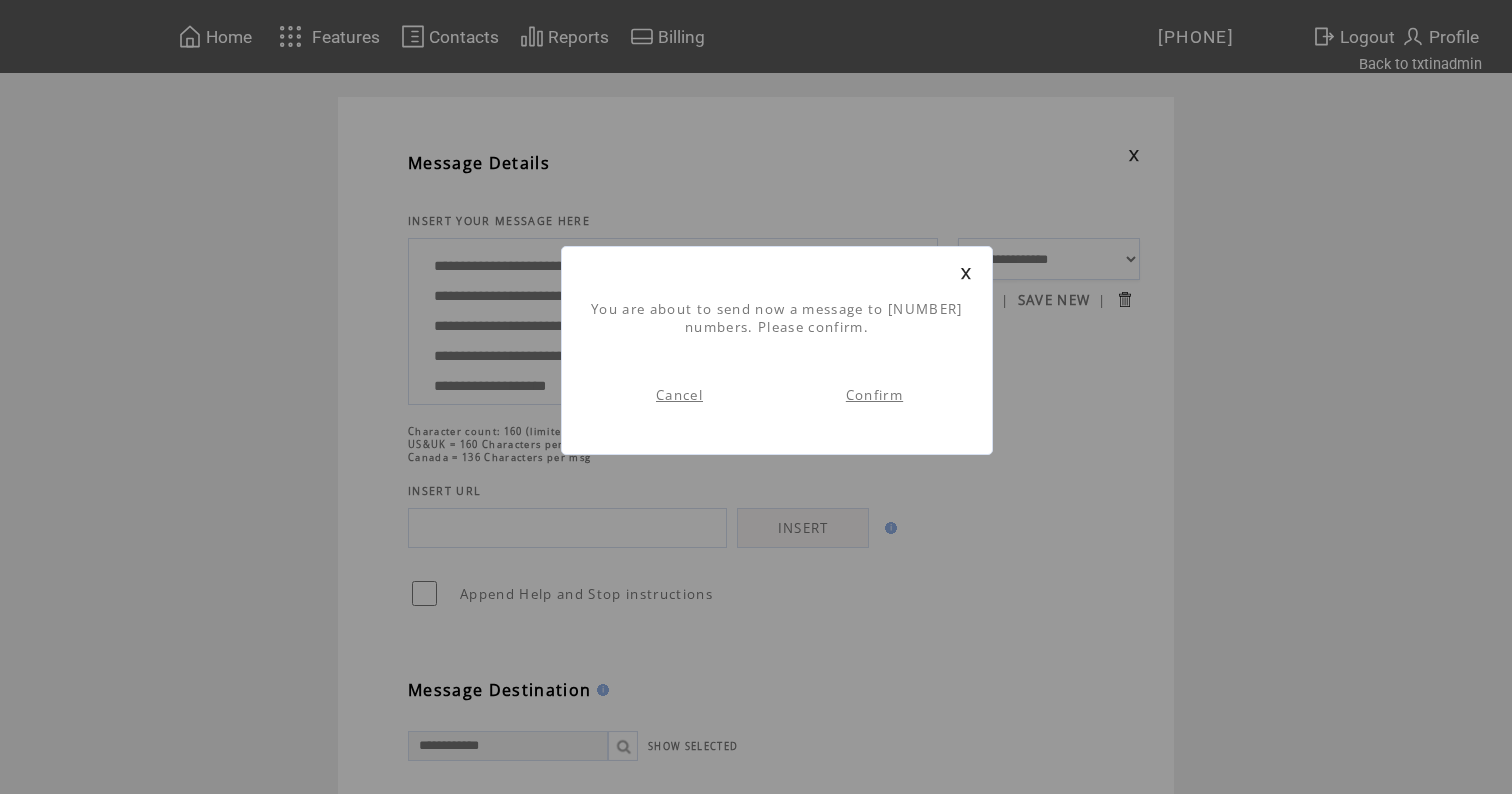 scroll, scrollTop: 1, scrollLeft: 0, axis: vertical 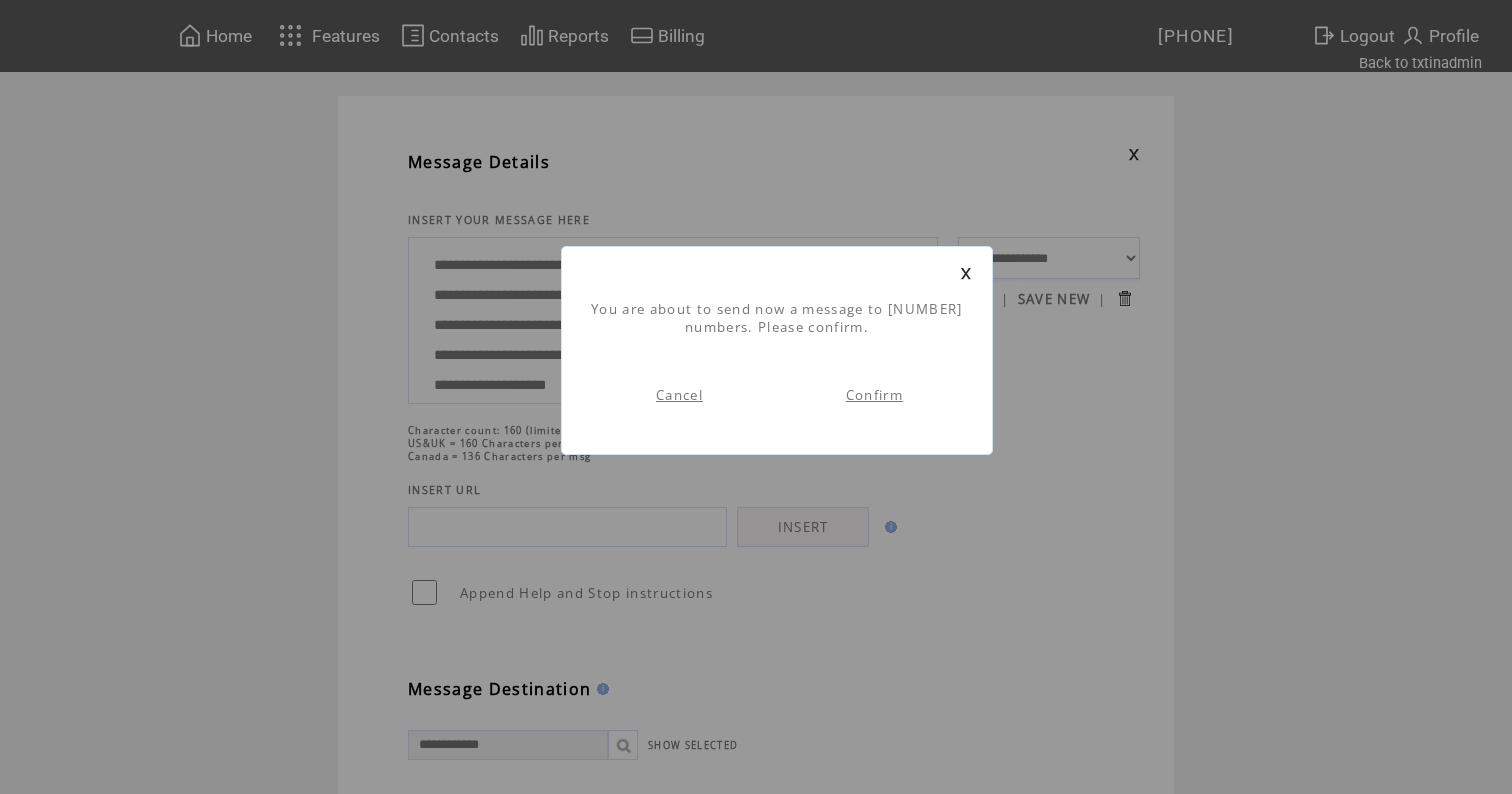 click on "Confirm" at bounding box center (874, 395) 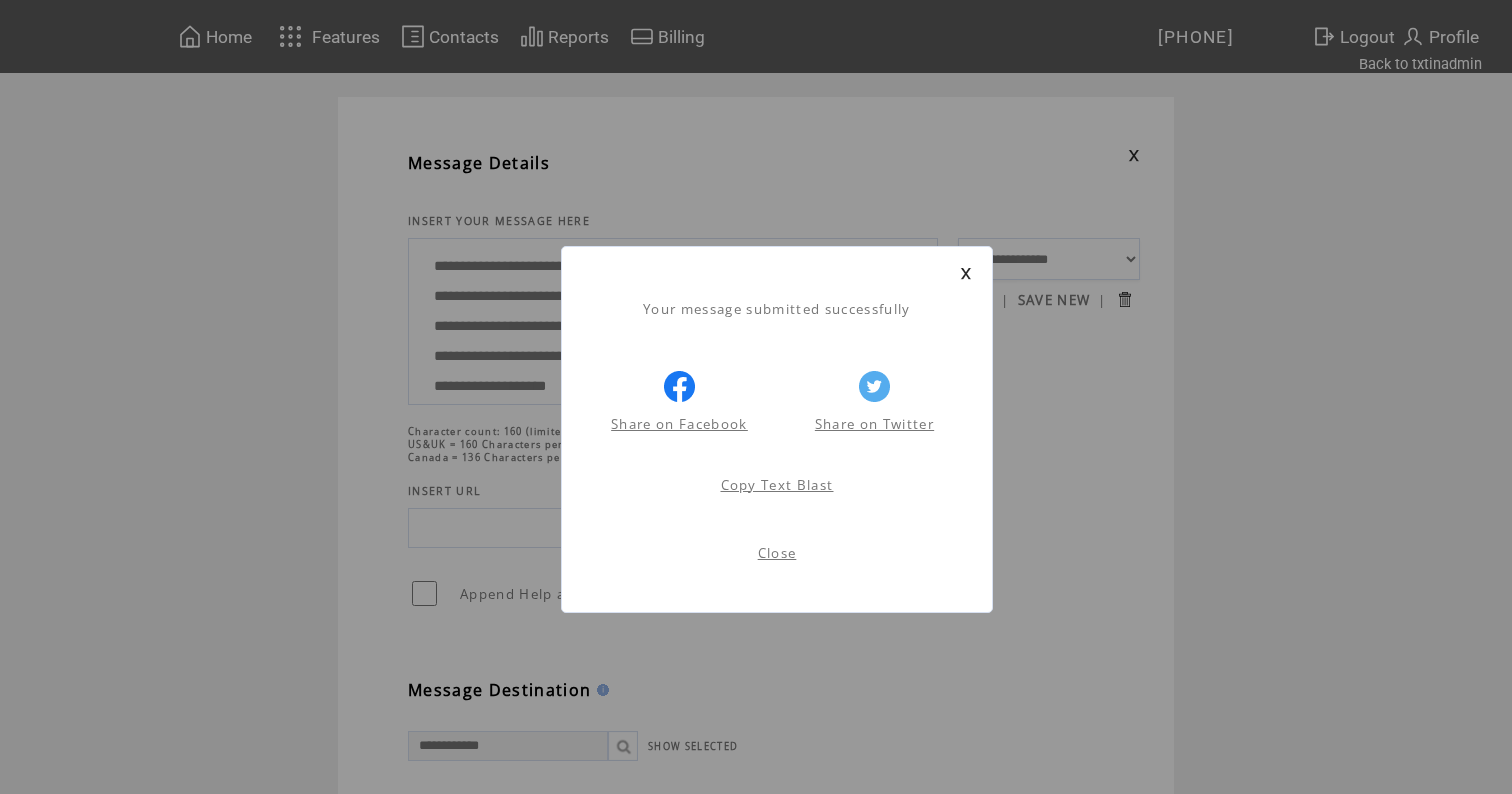 scroll, scrollTop: 1, scrollLeft: 0, axis: vertical 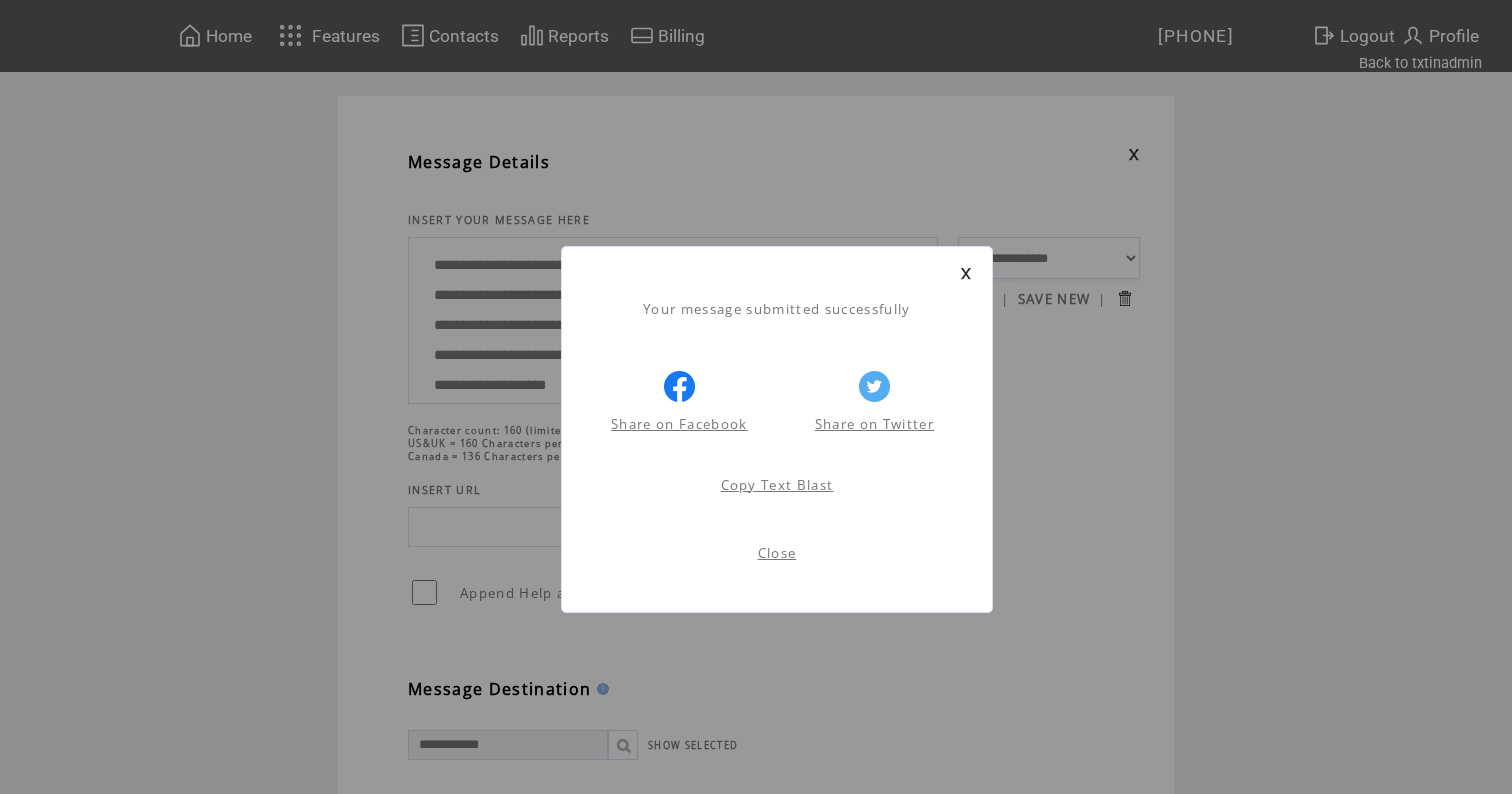 click at bounding box center (966, 273) 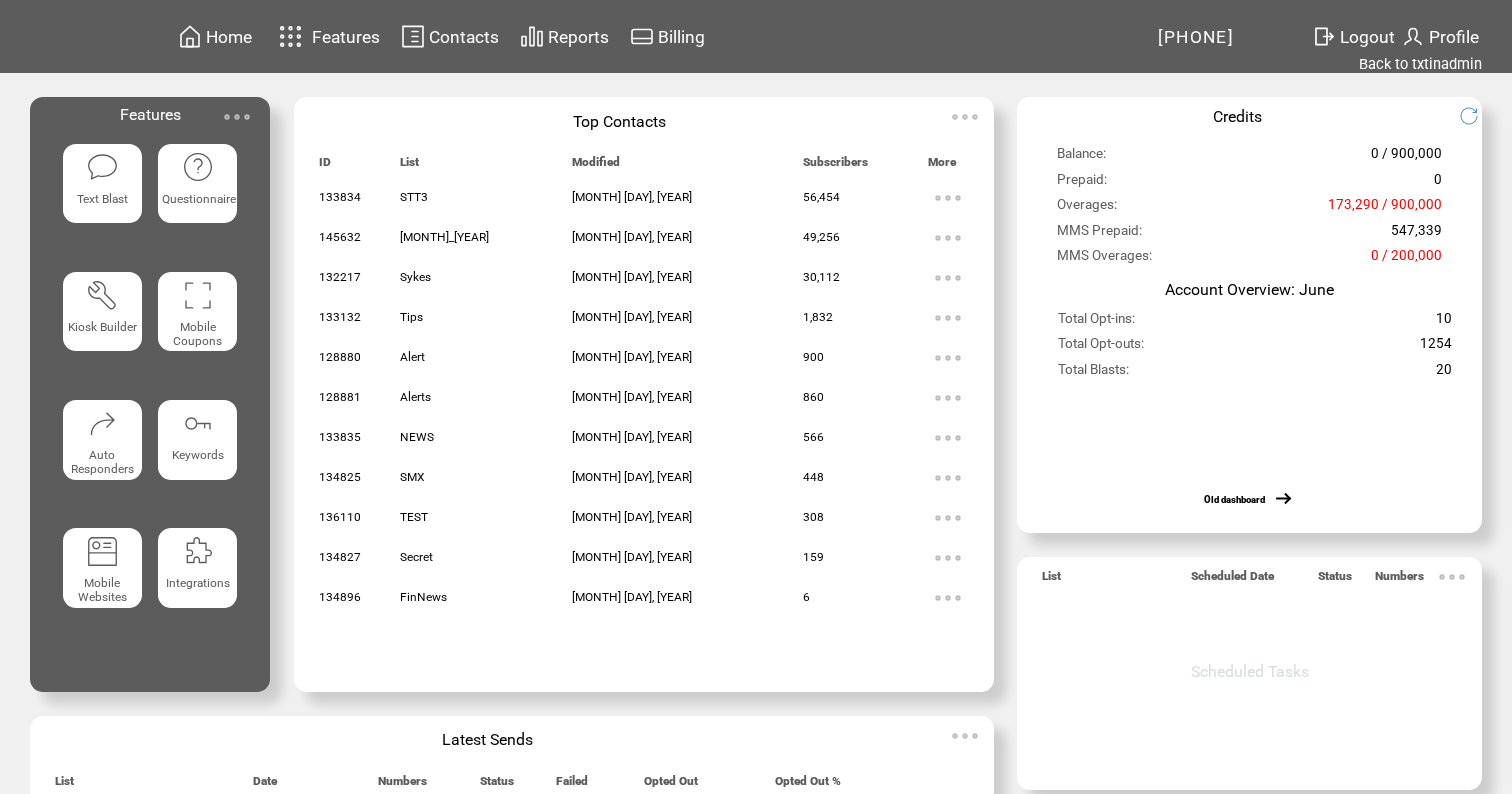 scroll, scrollTop: 0, scrollLeft: 0, axis: both 